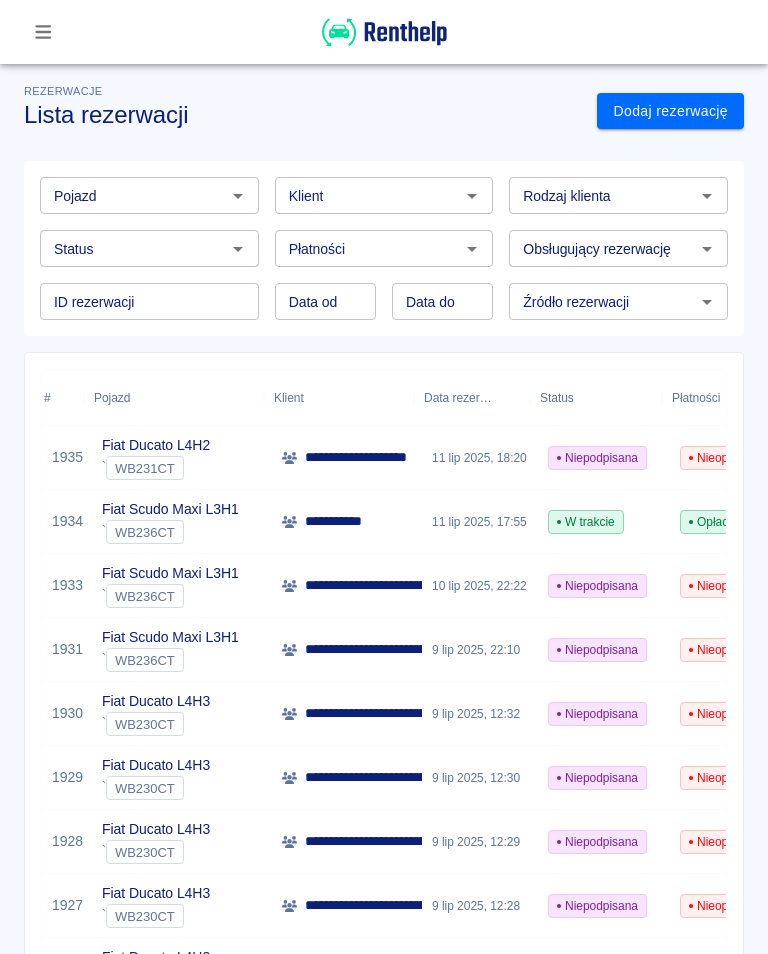 scroll, scrollTop: 0, scrollLeft: 0, axis: both 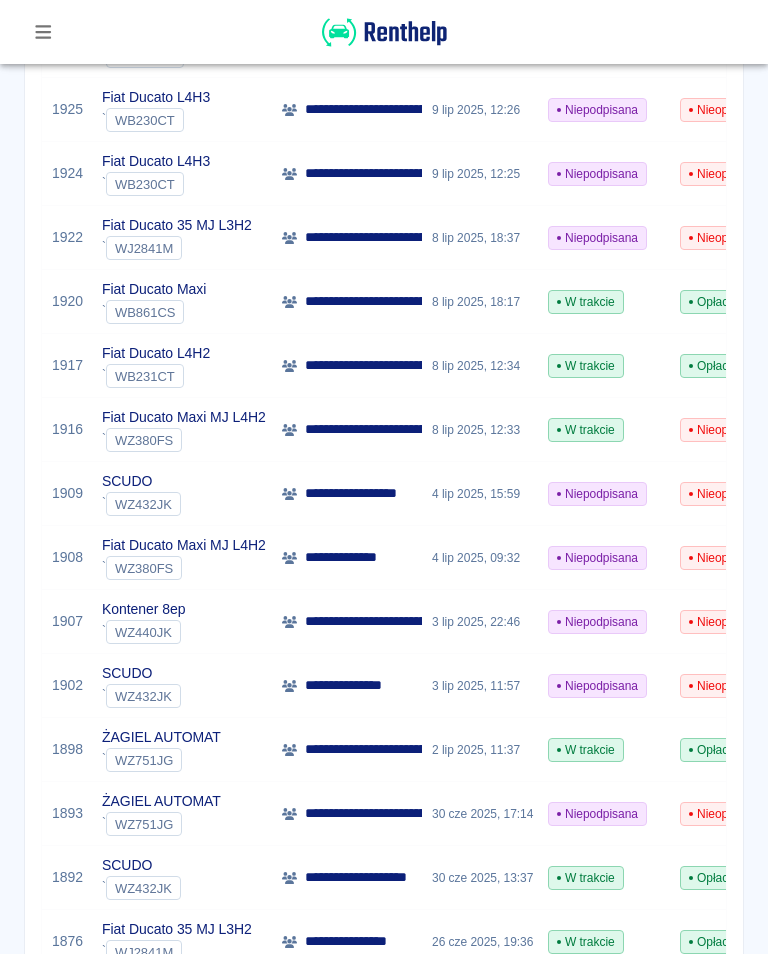 click at bounding box center (43, 32) 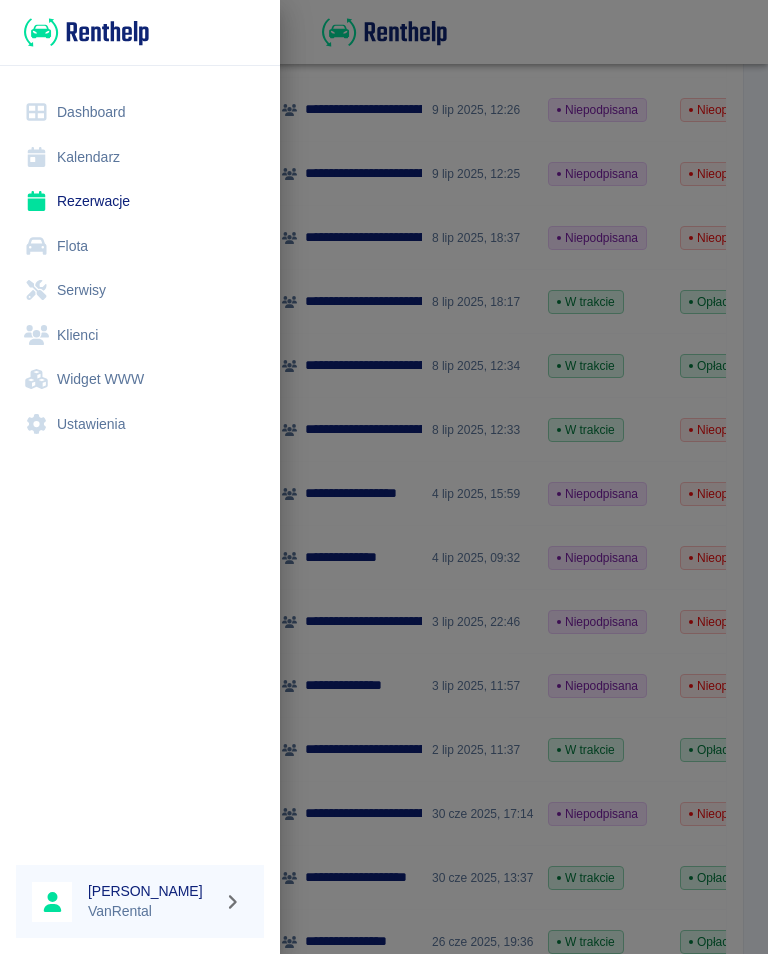 click on "Kalendarz" at bounding box center [140, 157] 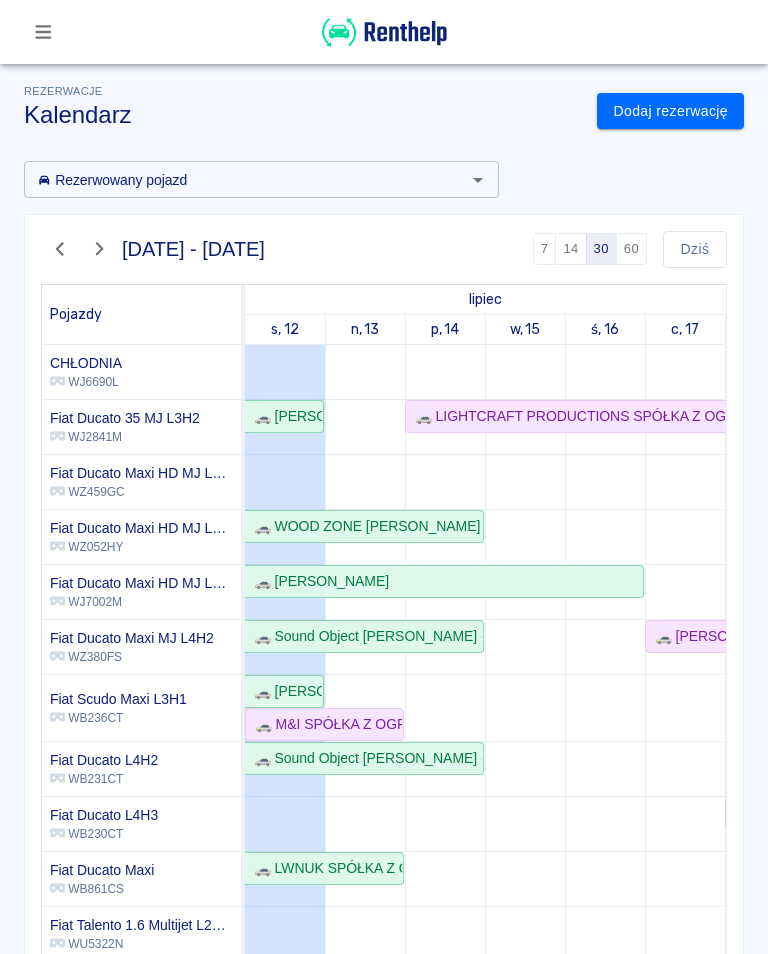 scroll, scrollTop: 0, scrollLeft: 0, axis: both 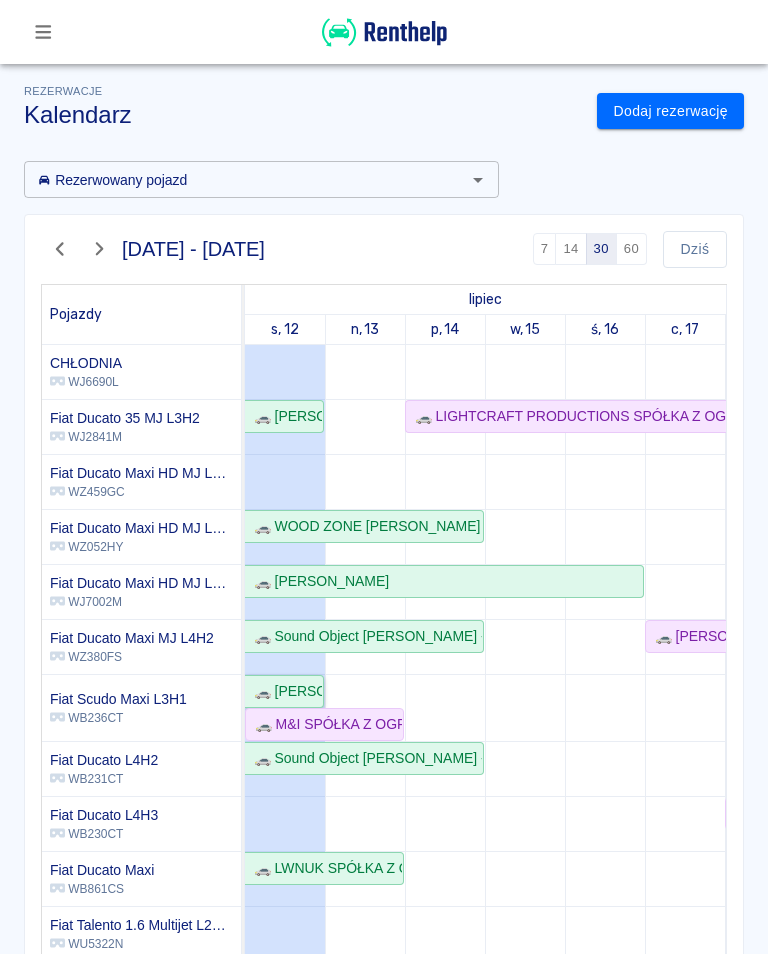 click on "🚗 Denys Runov" at bounding box center (284, 691) 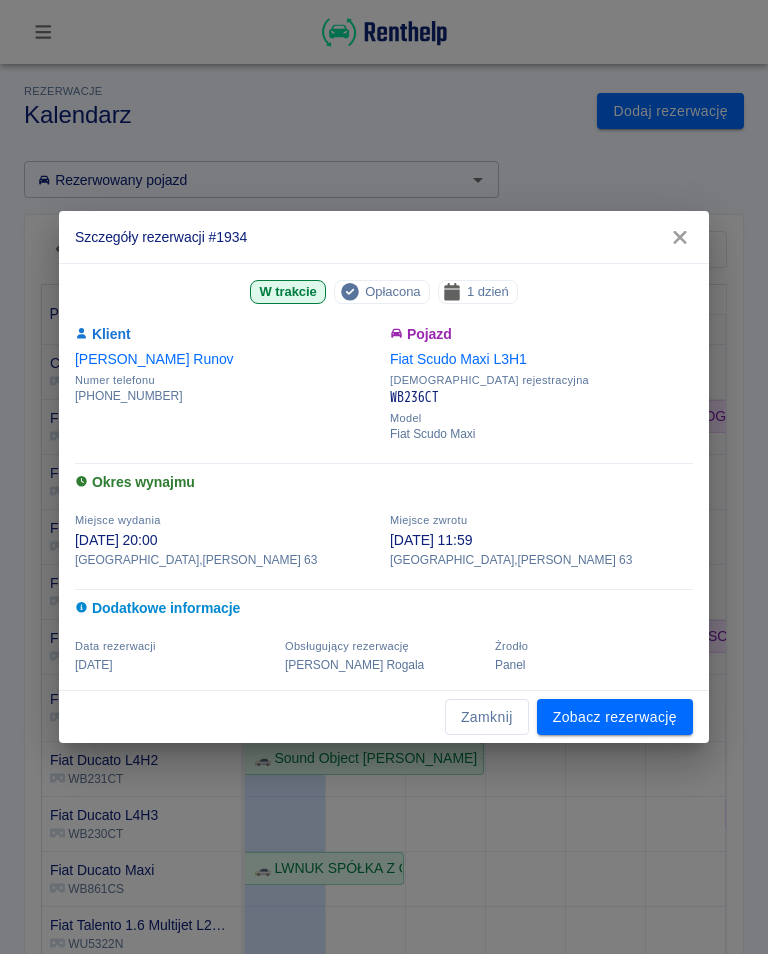 click on "Zobacz rezerwację" at bounding box center (615, 717) 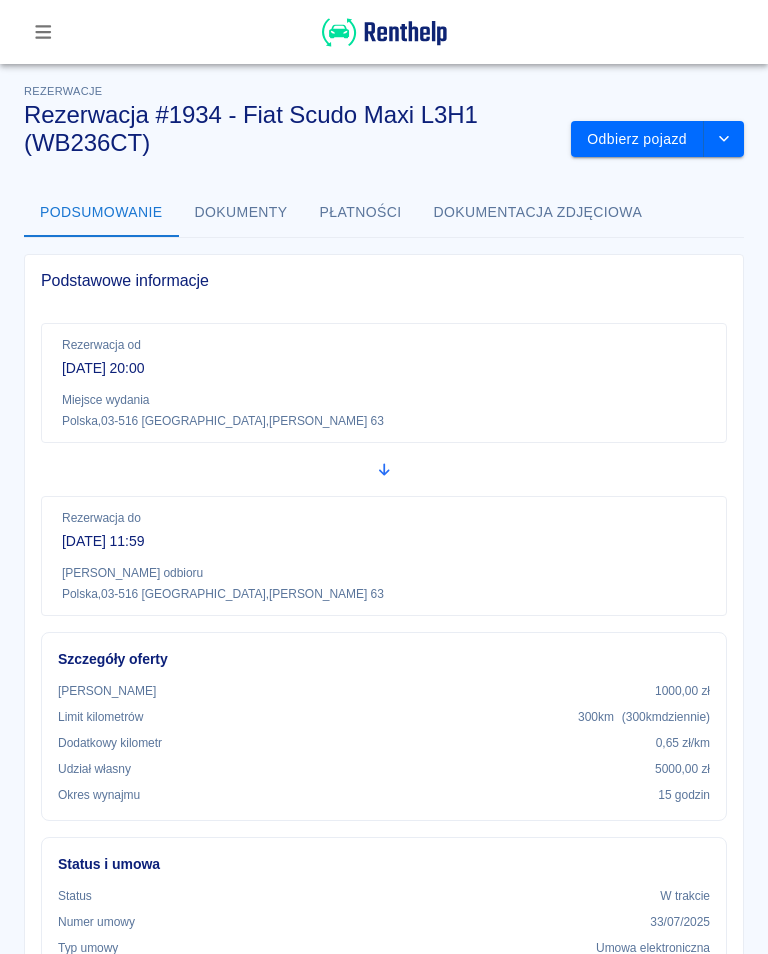 click on "Odbierz pojazd" at bounding box center (637, 139) 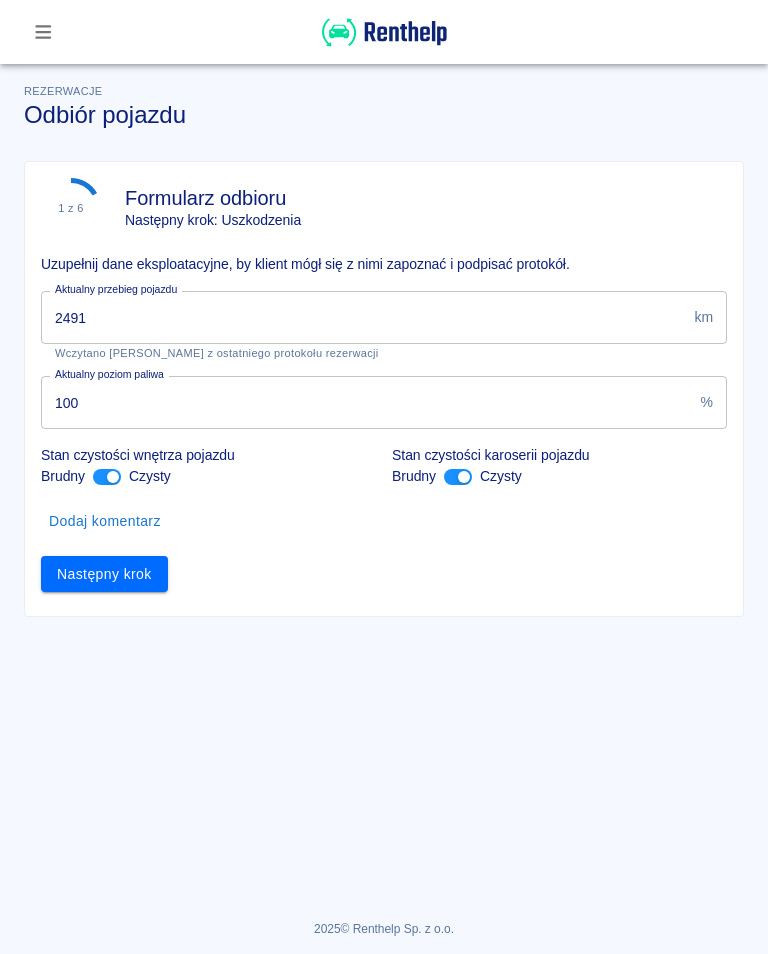 click on "2491" at bounding box center (363, 317) 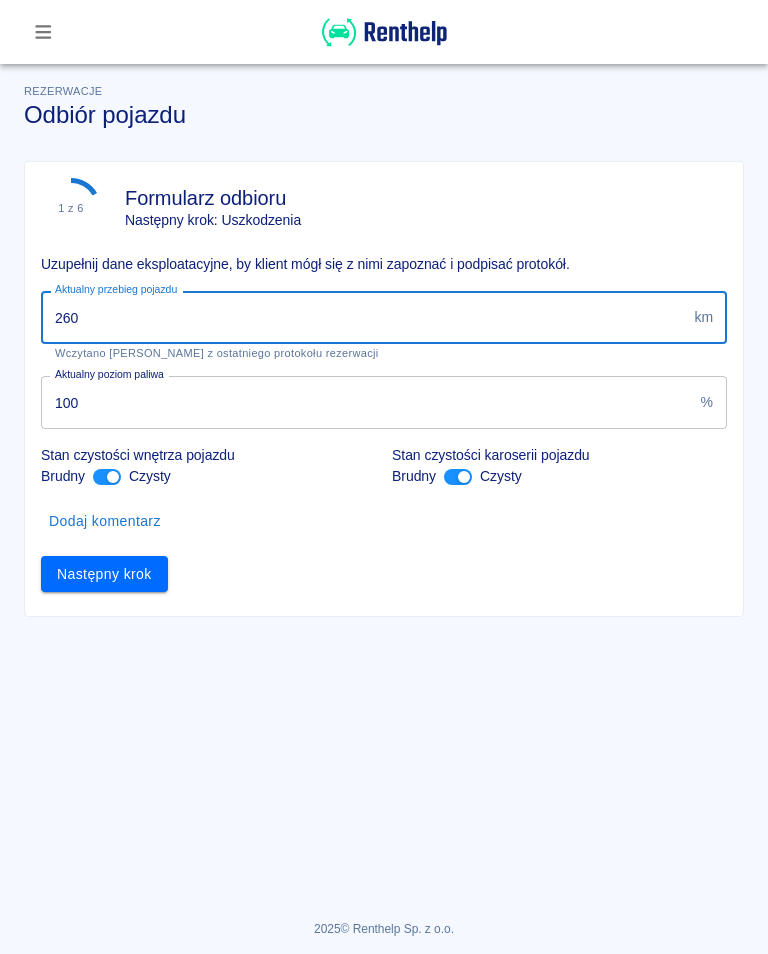 type on "2602" 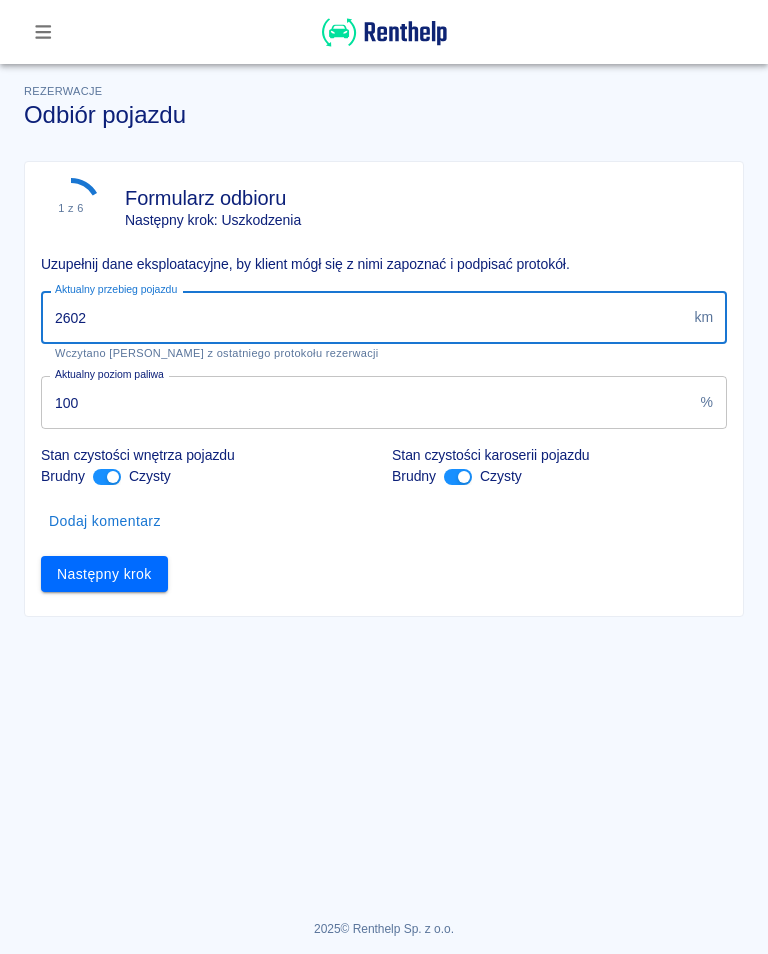 click on "Następny krok" at bounding box center (104, 574) 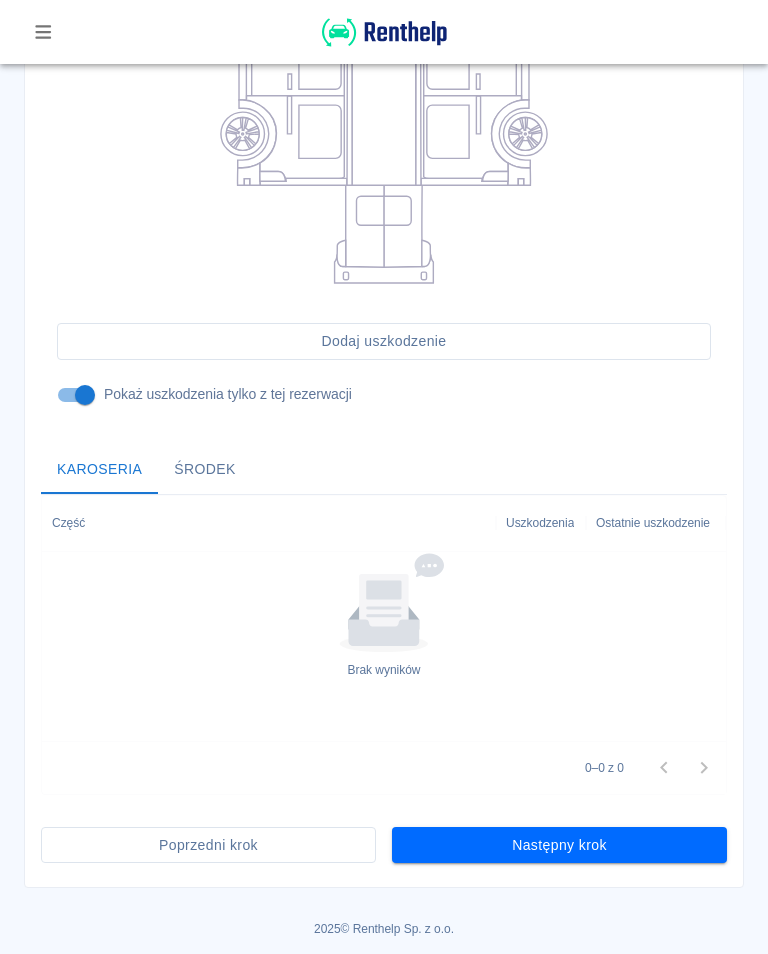 scroll, scrollTop: 440, scrollLeft: 0, axis: vertical 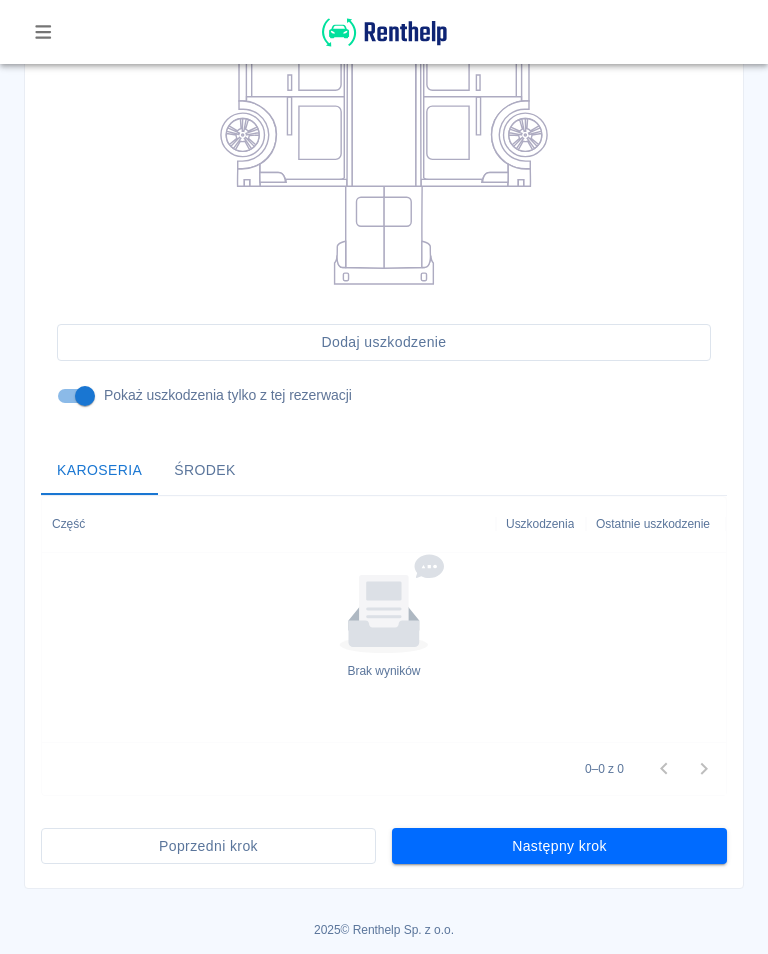 click on "Następny krok" at bounding box center (559, 846) 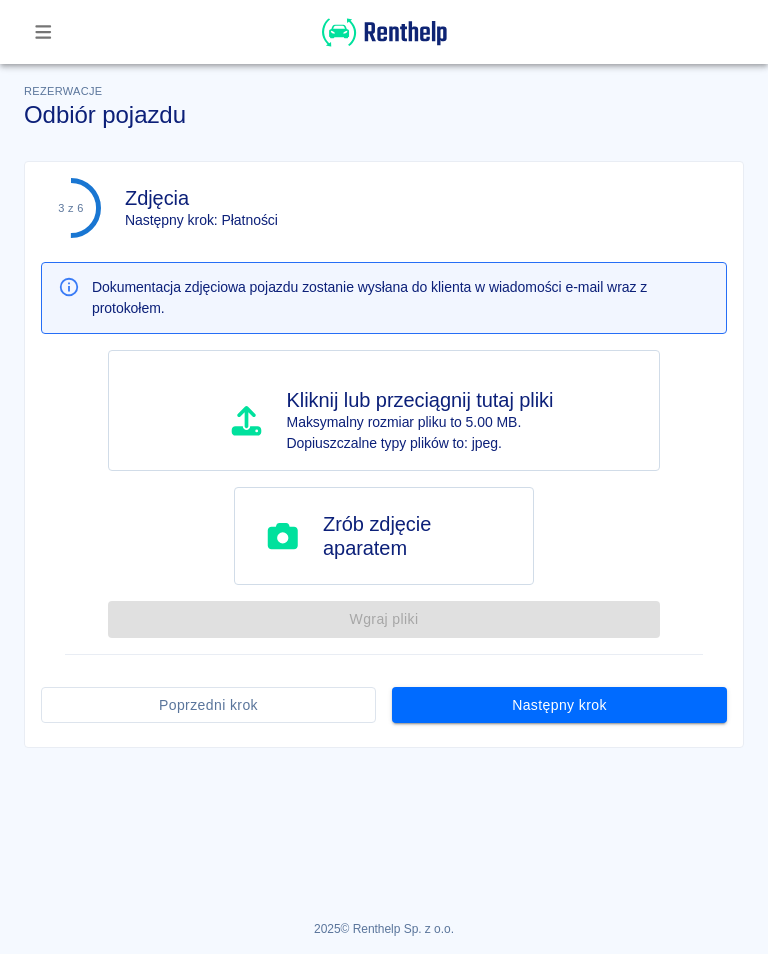 scroll, scrollTop: 0, scrollLeft: 0, axis: both 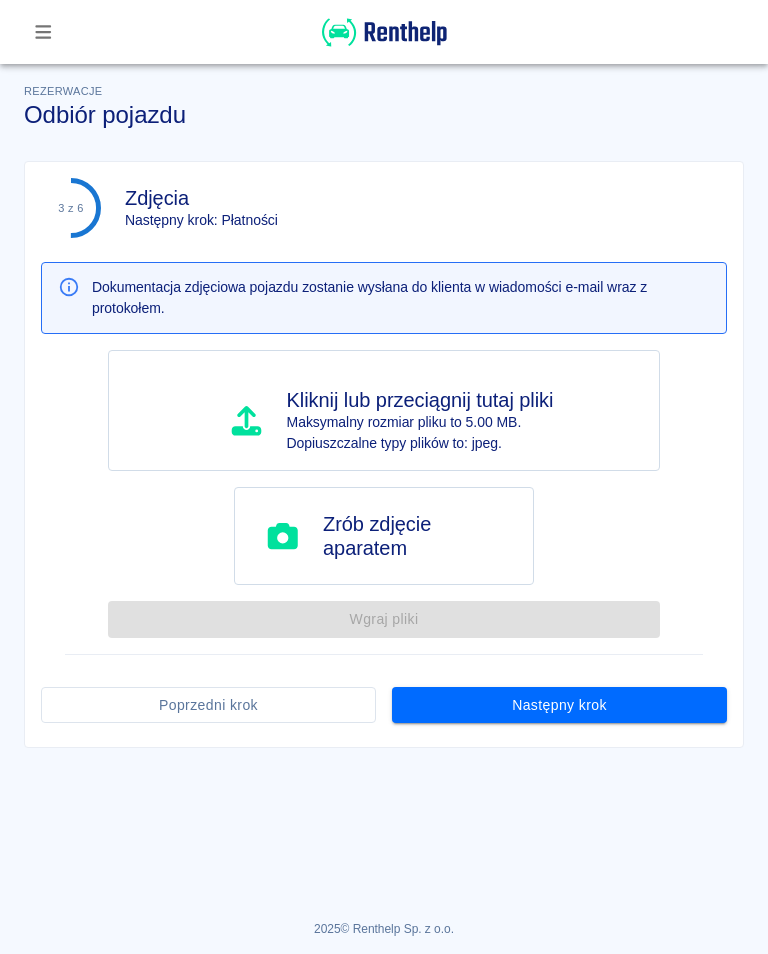 click on "Następny krok" at bounding box center (559, 705) 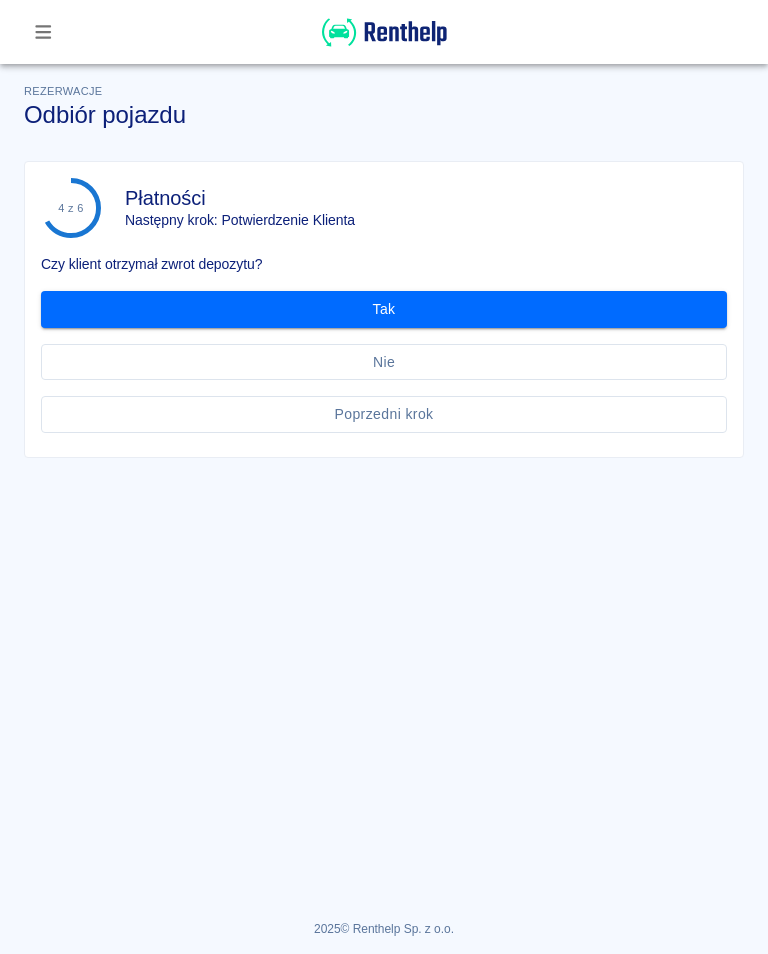 click on "Tak" at bounding box center (384, 309) 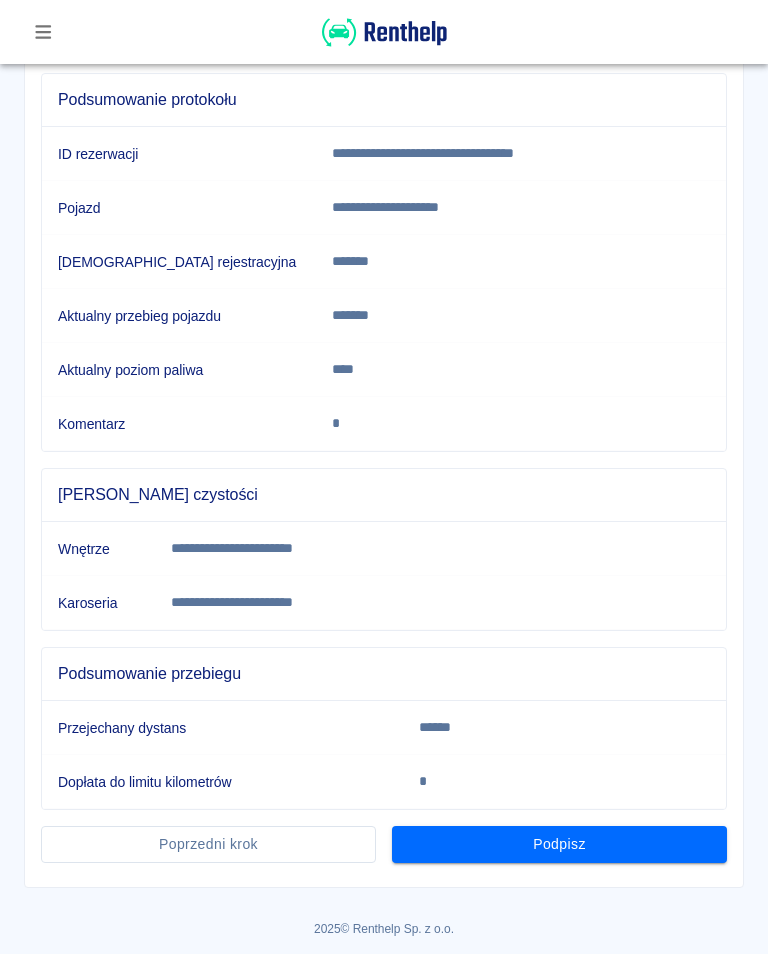 scroll, scrollTop: 217, scrollLeft: 0, axis: vertical 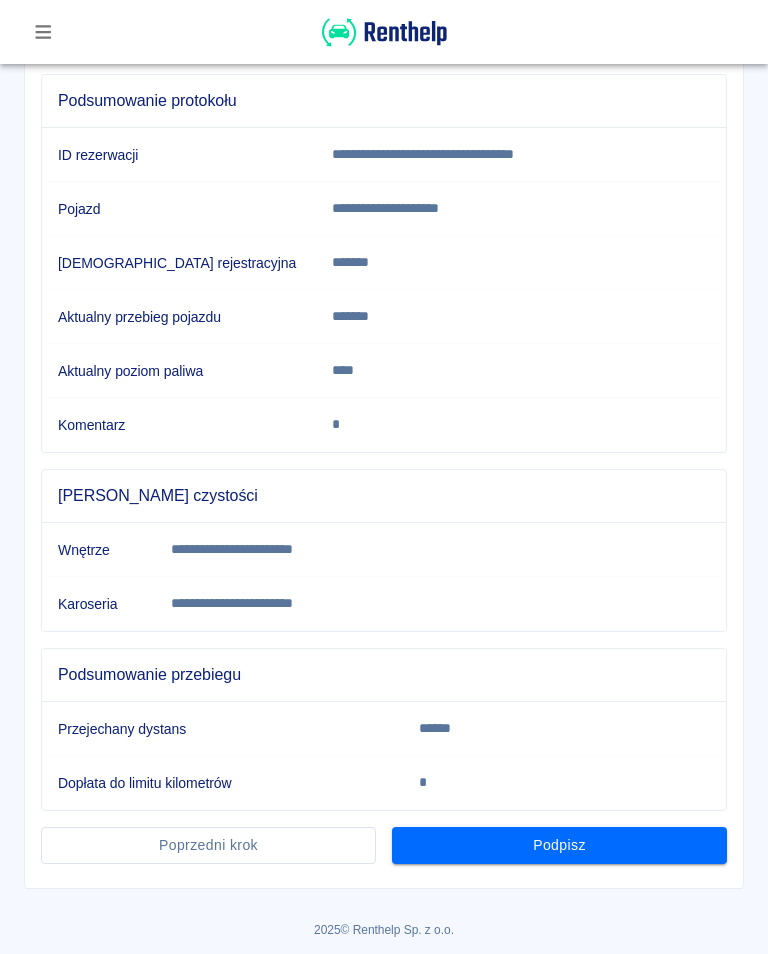 click on "Podpisz" at bounding box center [559, 845] 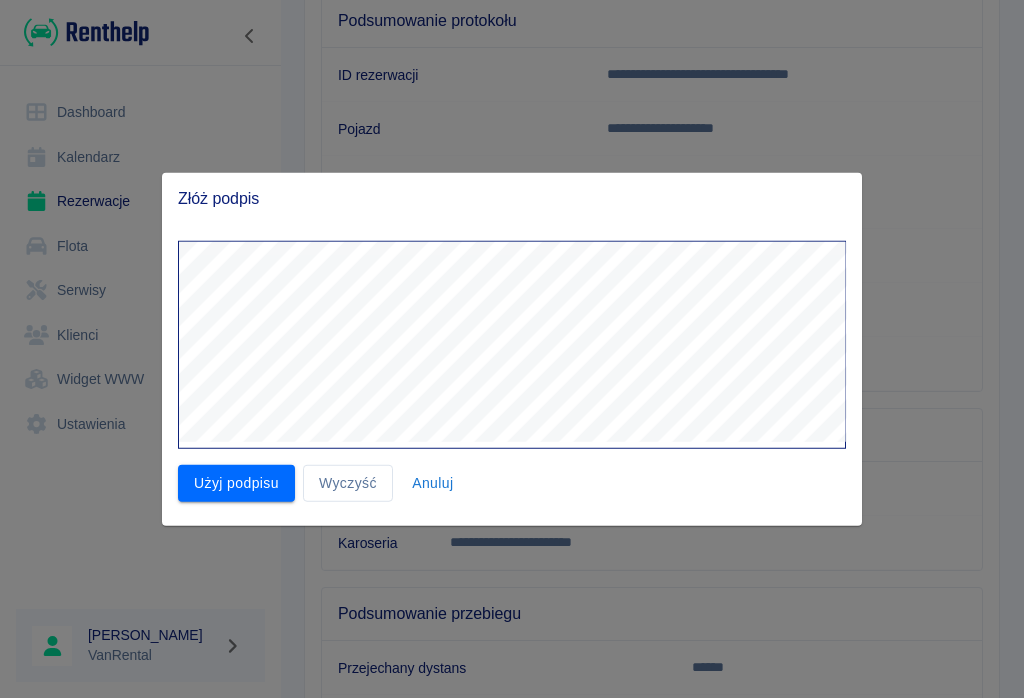 click on "Użyj podpisu Wyczyść Anuluj" at bounding box center (504, 475) 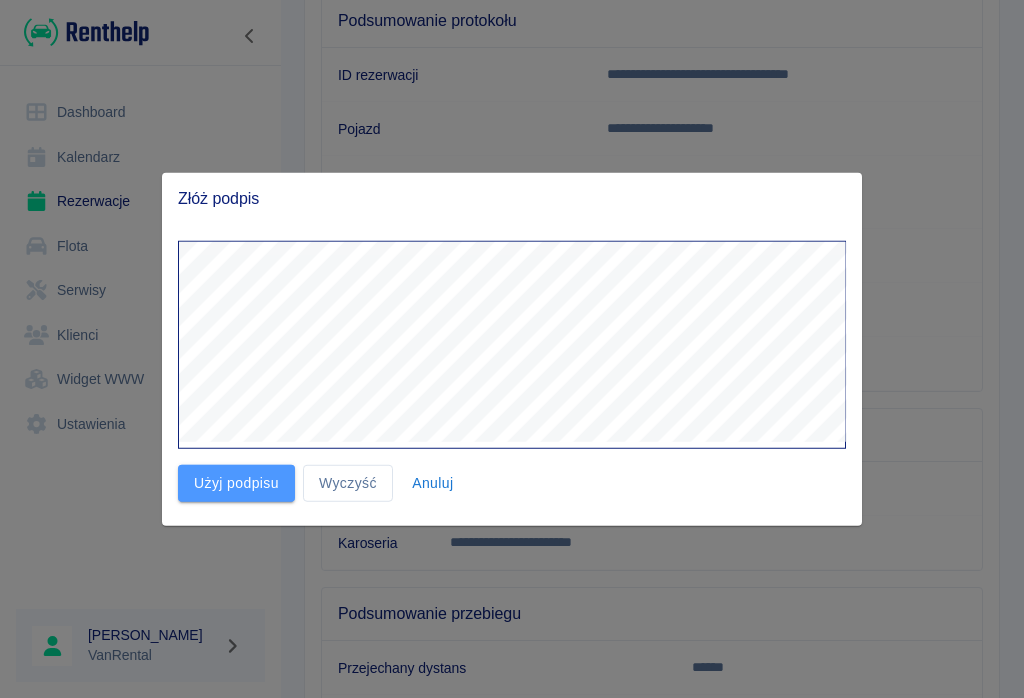 click on "Użyj podpisu" at bounding box center [236, 483] 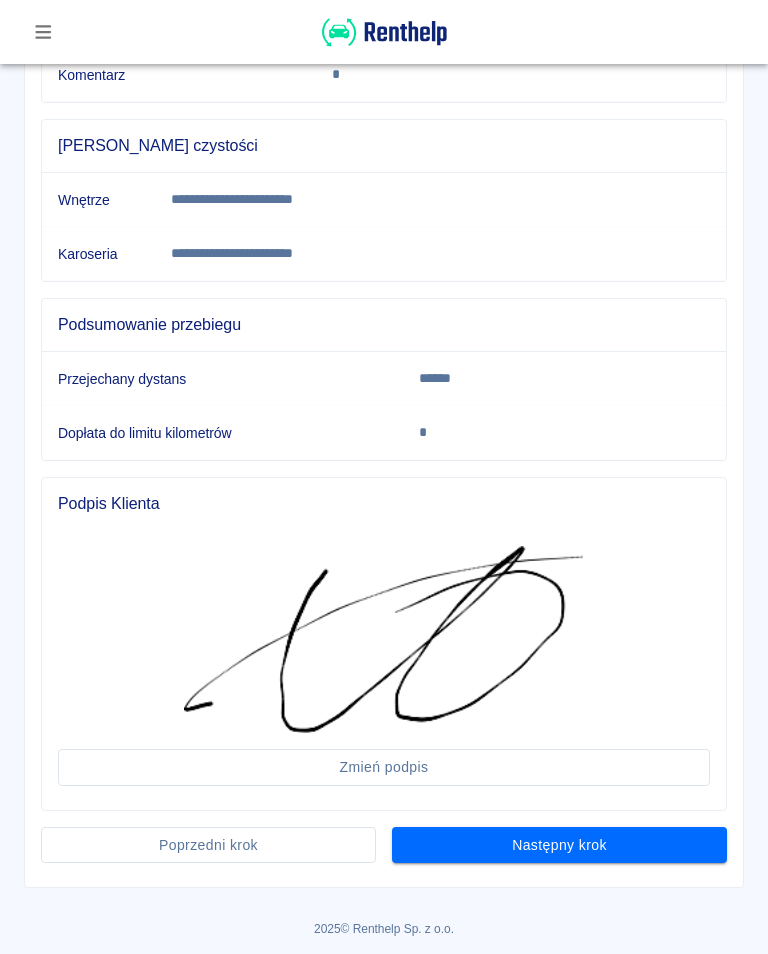 scroll, scrollTop: 566, scrollLeft: 0, axis: vertical 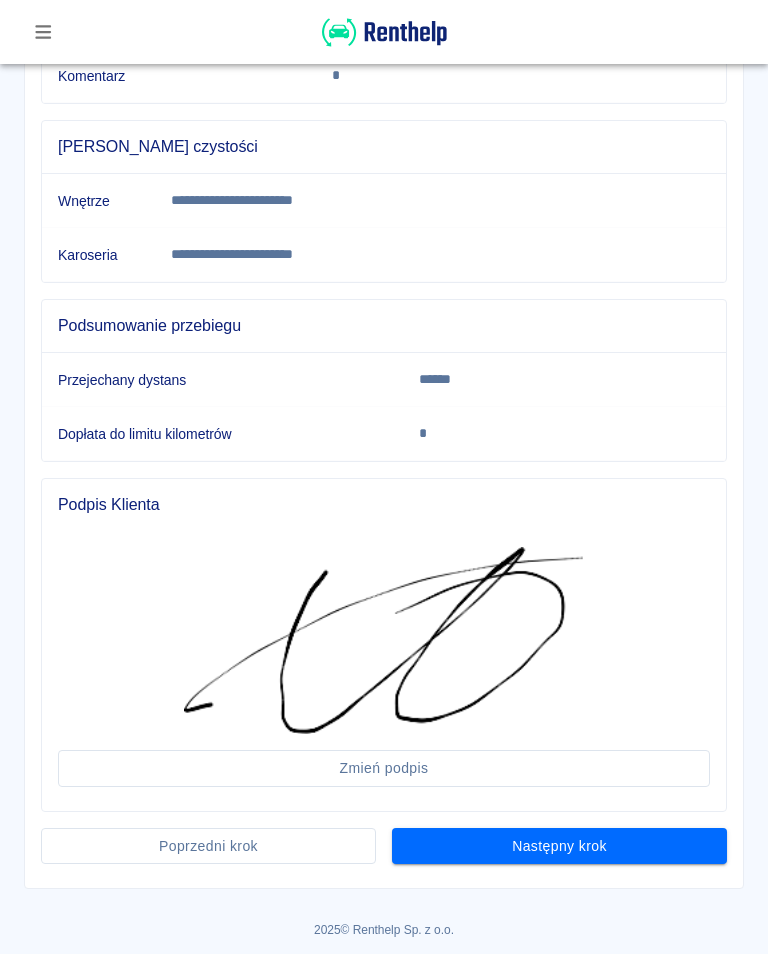 click on "Następny krok" at bounding box center [559, 846] 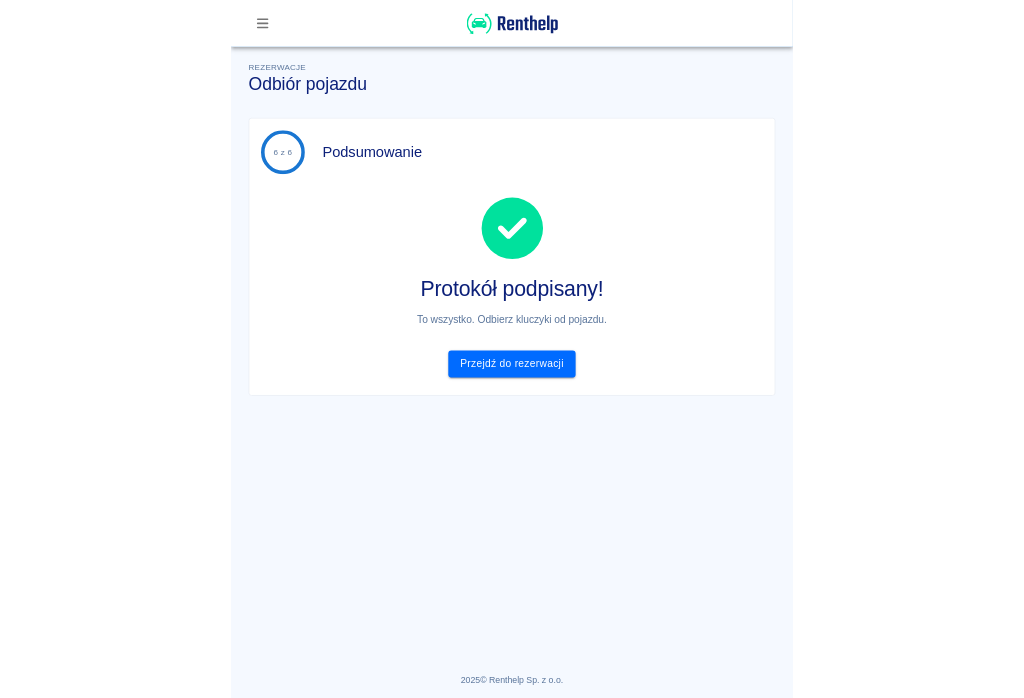 scroll, scrollTop: 0, scrollLeft: 0, axis: both 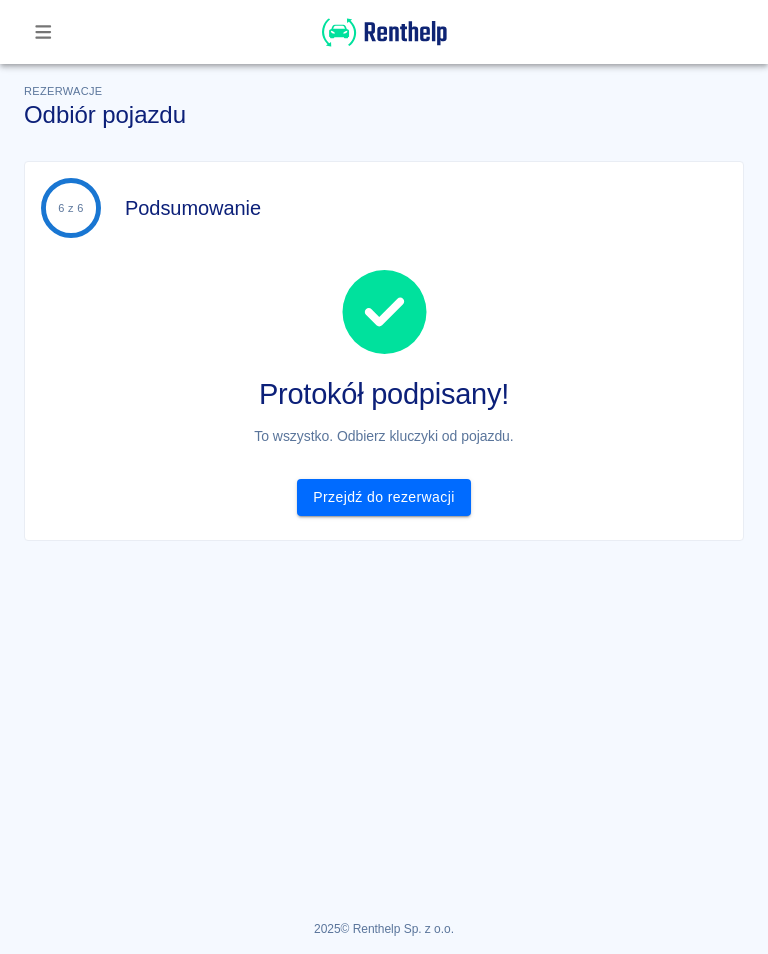 click on "Przejdź do rezerwacji" at bounding box center [383, 497] 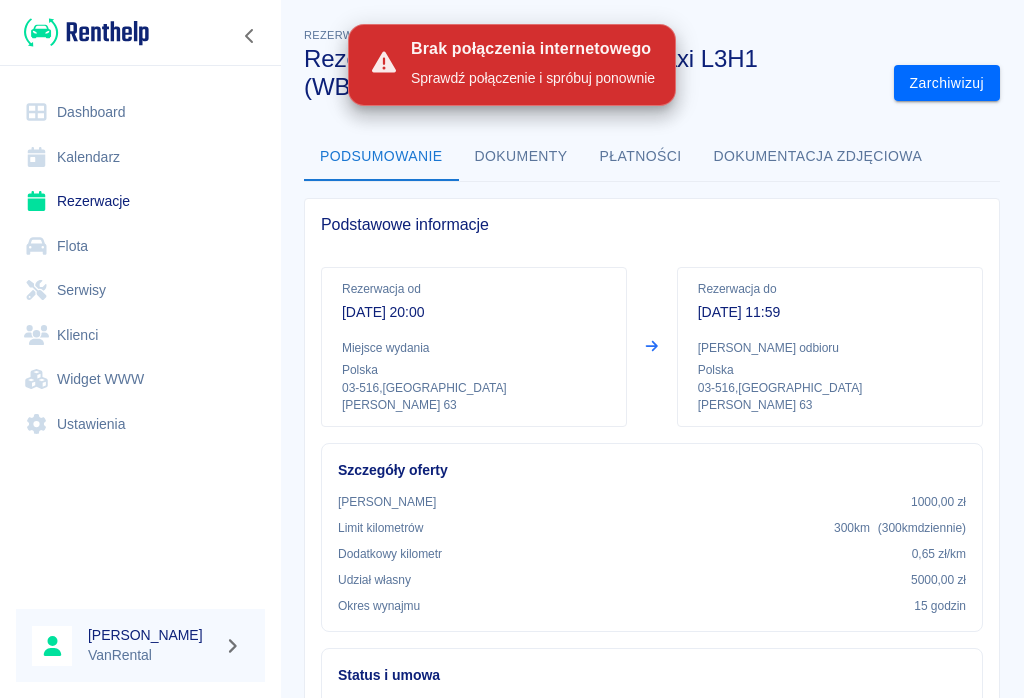 click on "Kalendarz" at bounding box center [140, 157] 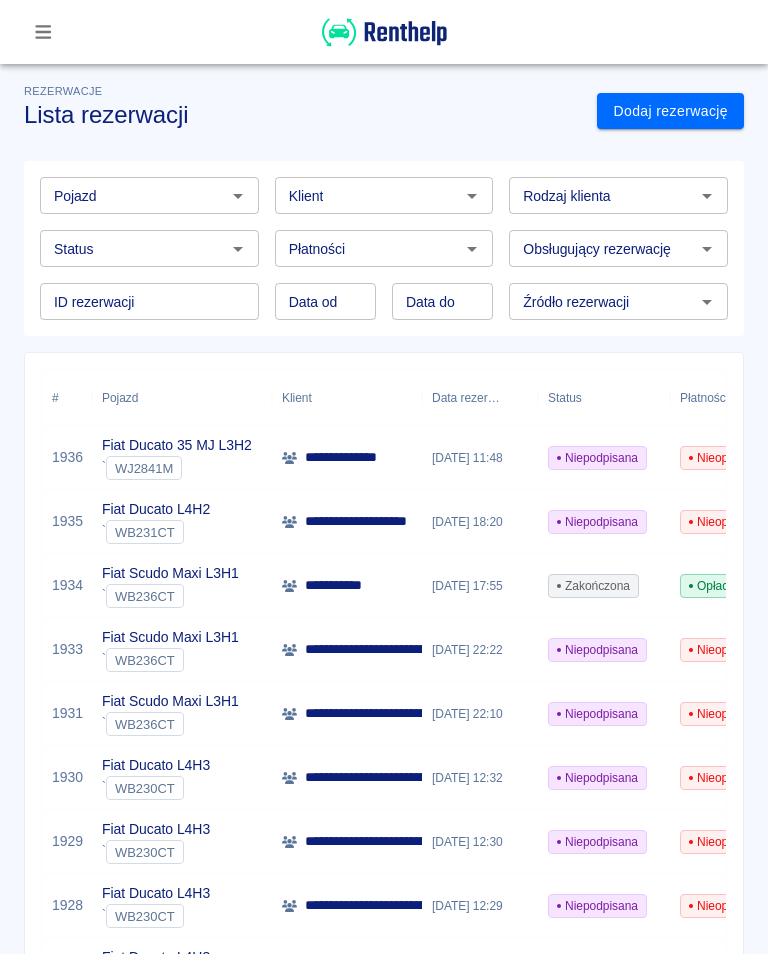 scroll, scrollTop: 0, scrollLeft: 0, axis: both 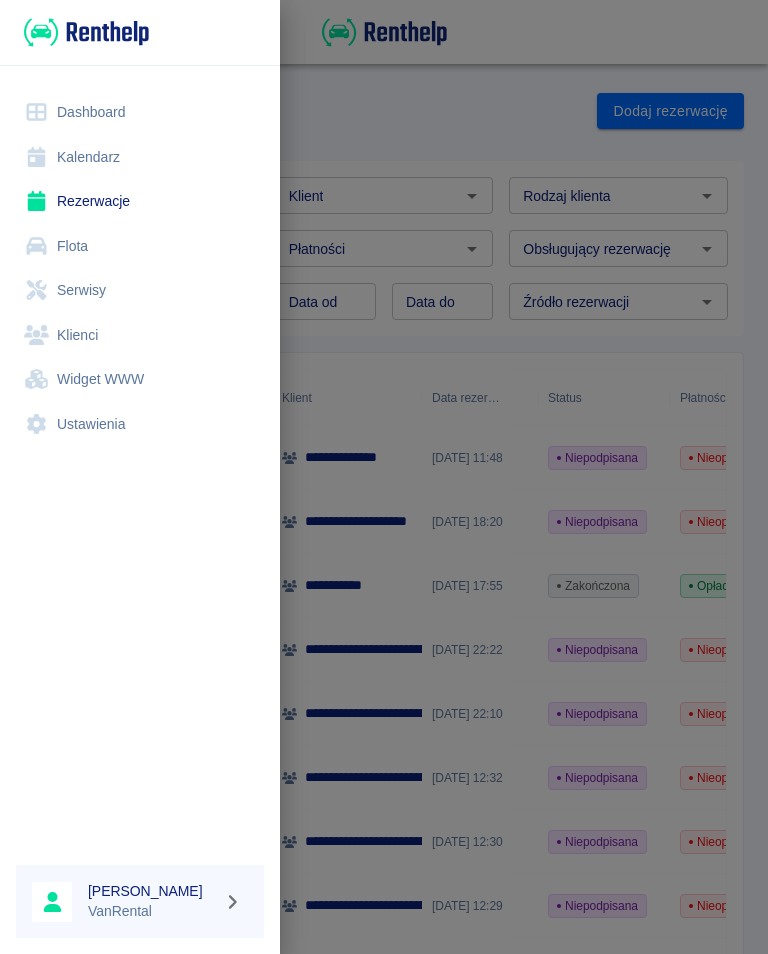 click on "Kalendarz" at bounding box center (140, 157) 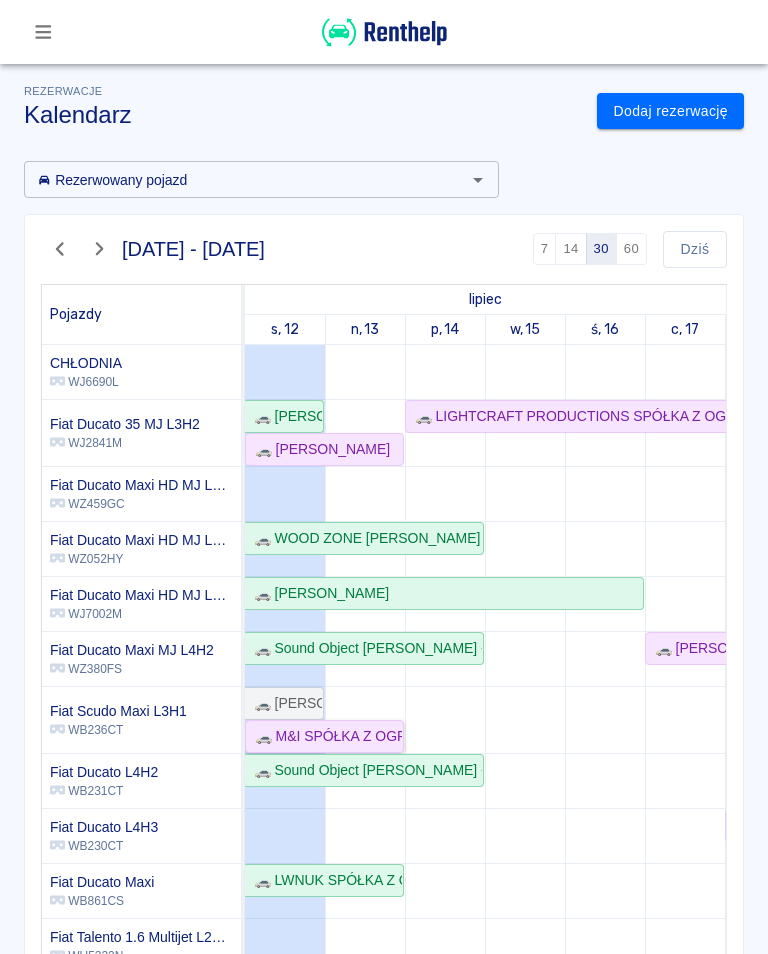 click on "🚗 M&I  SPÓŁKA Z OGRANICZONĄ ODPOWIEDZIALNOŚCIĄ - Tomasz  Zień" at bounding box center [324, 736] 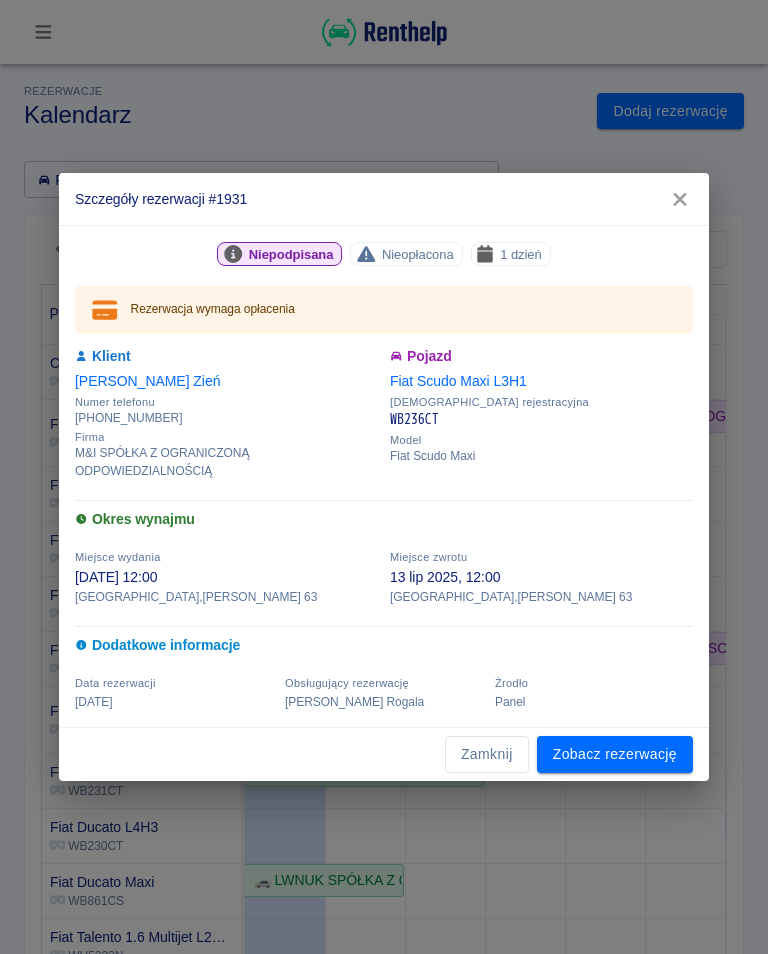 click on "Zobacz rezerwację" at bounding box center (615, 754) 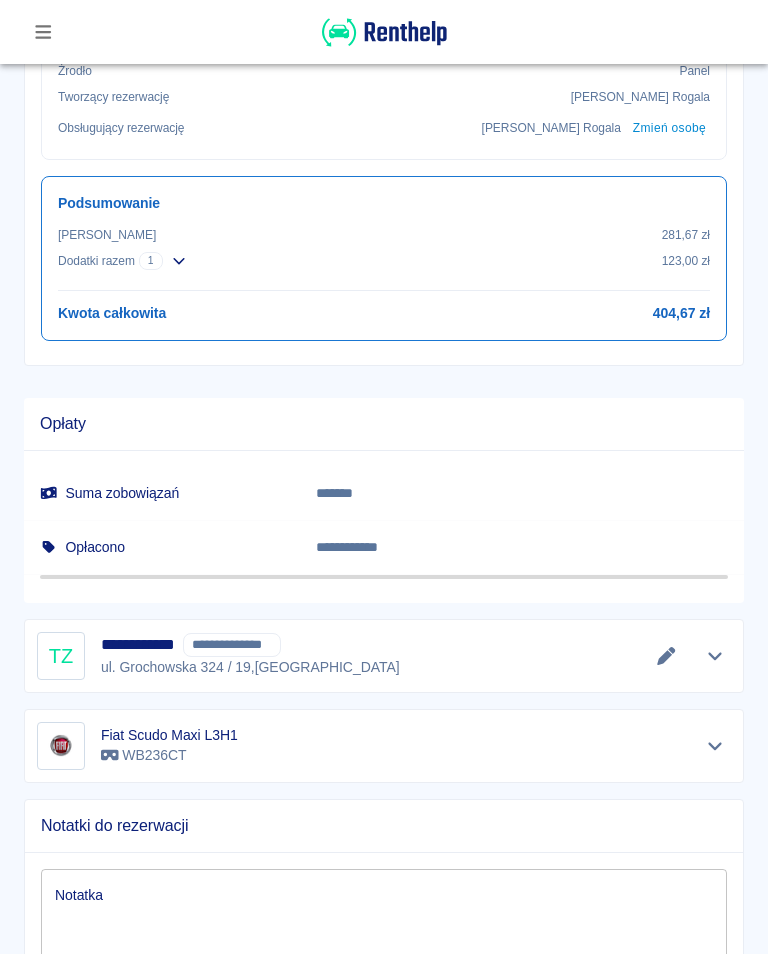 scroll, scrollTop: 904, scrollLeft: 0, axis: vertical 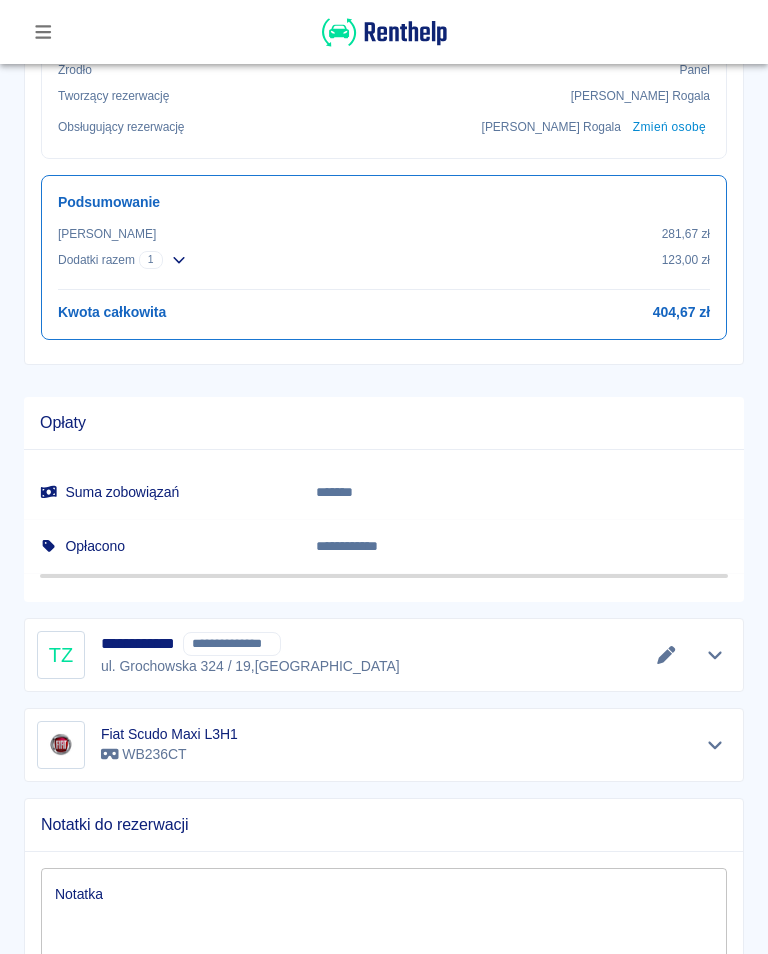 click 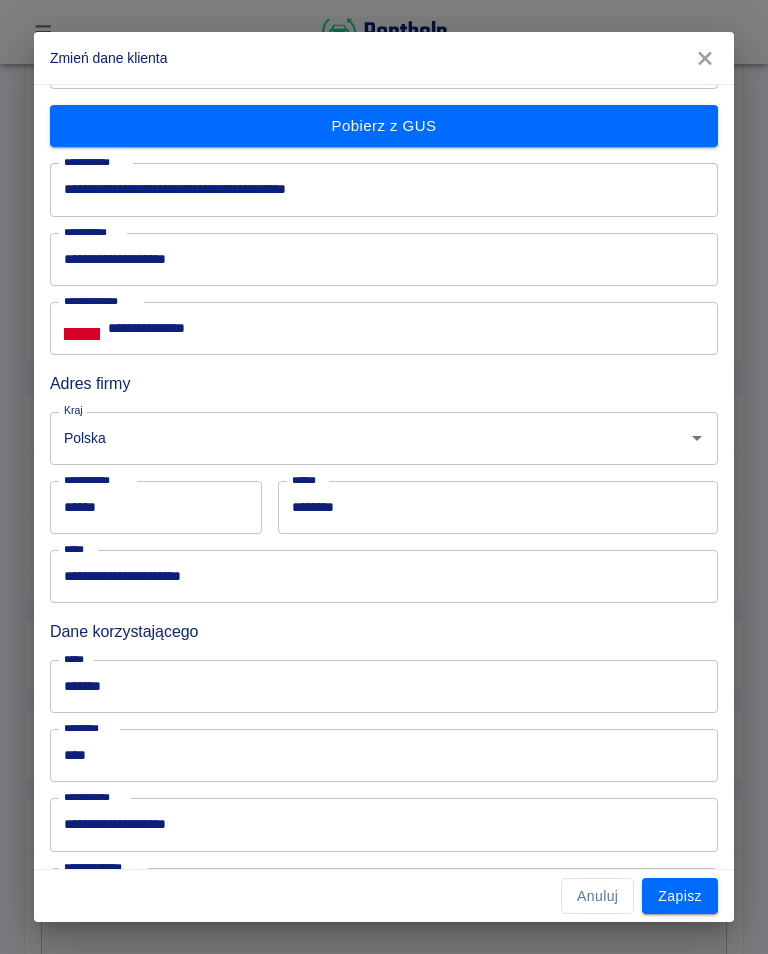 scroll, scrollTop: 160, scrollLeft: 0, axis: vertical 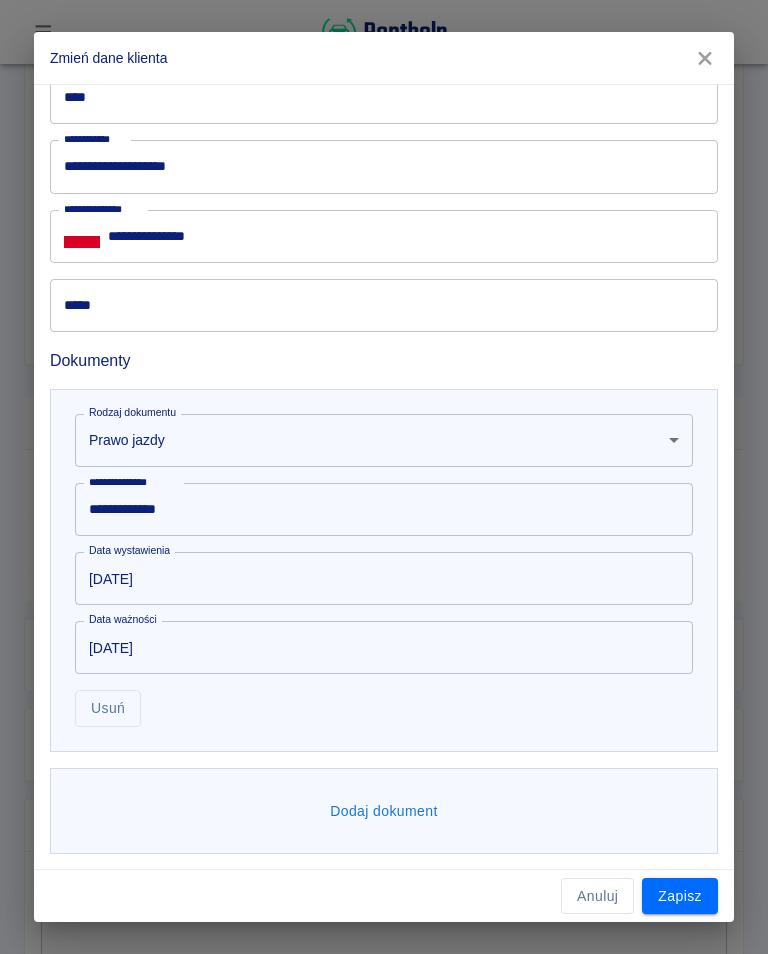 click on "Dodaj dokument" at bounding box center (384, 811) 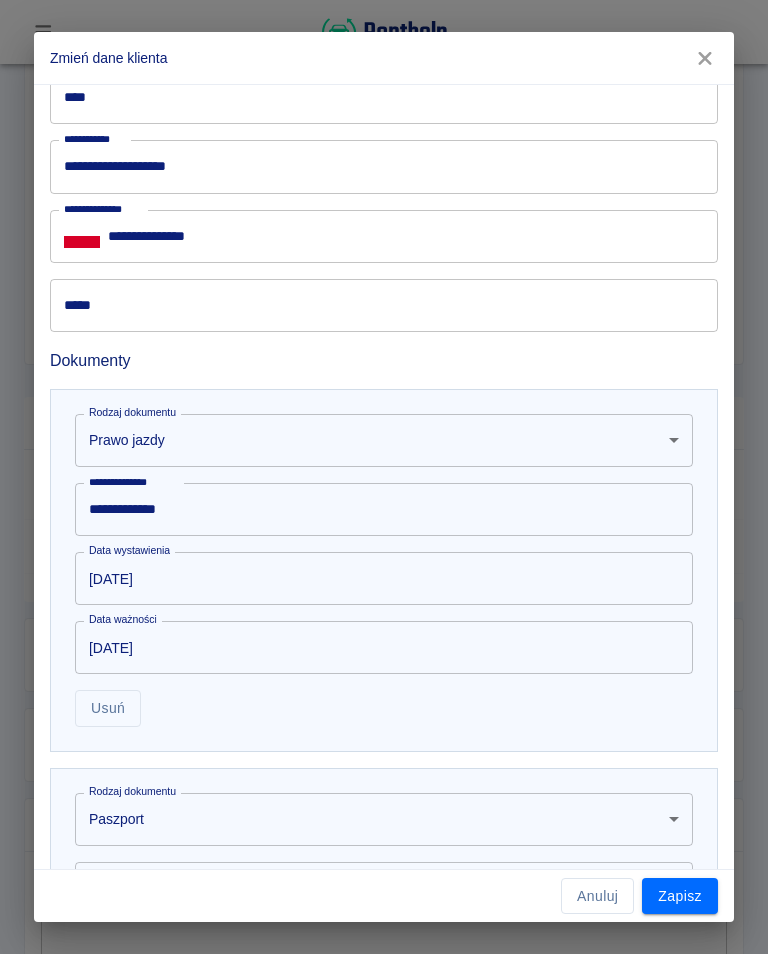 click on "Używamy plików Cookies, by zapewnić Ci najlepsze możliwe doświadczenie. Aby dowiedzieć się więcej, zapoznaj się z naszą Polityką Prywatności.  Polityka Prywatności Rozumiem Rezerwacje Rezerwacja #1931 - Fiat Scudo Maxi  L3H1  (WB236CT) Wygeneruj umowę Podsumowanie Dokumenty Płatności Dokumentacja zdjęciowa Podstawowe informacje Rezerwacja od 12 lip 2025, 12:00 Miejsce wydania Polska ,  03-516   Warszawa ,  Piotra Skargi 63 Rezerwacja do 13 lip 2025, 12:00 Miejsce odbioru Polska ,  03-516   Warszawa ,  Piotra Skargi 63 Szczegóły oferty Kaucja 1000,00 zł Limit kilometrów 300  km ( 300  km  dziennie ) Dodatkowy kilometr 0,65 zł /km Udział własny 5000,00 zł Okres wynajmu 1 dzień Status i umowa Status Niepodpisana Numer umowy - Typ umowy - Żrodło Panel Tworzący rezerwację Paweł   Rogala Obsługujący rezerwację Paweł   Rogala Zmień osobę Podsumowanie Kwota wynajmu 281,67 zł Dodatki razem 1 123,00 zł Odbiór auta w niedzielę/święto Jednorazowo Dodatek pojedynczy 1  ×" at bounding box center (384, 477) 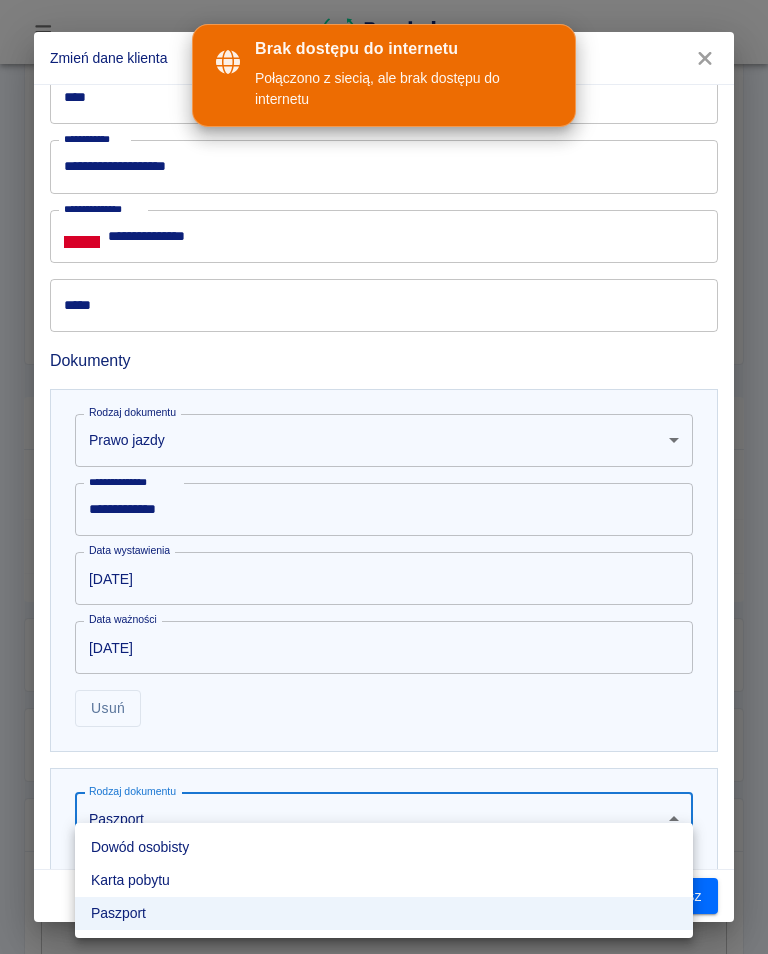 click on "Dowód osobisty" at bounding box center (384, 847) 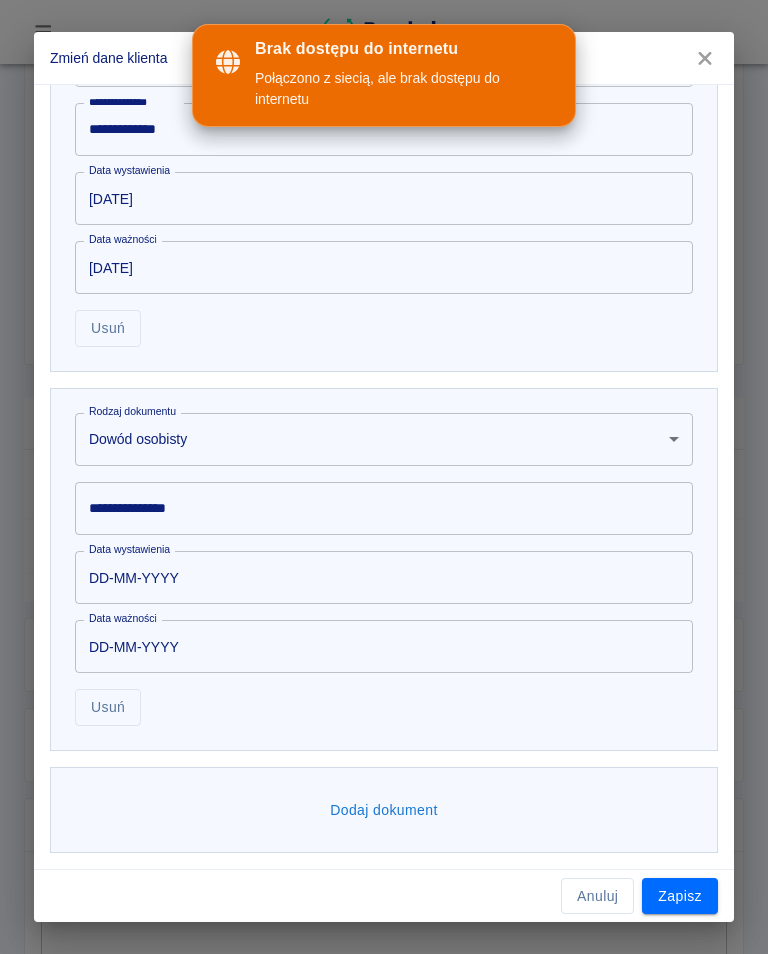 scroll, scrollTop: 1199, scrollLeft: 0, axis: vertical 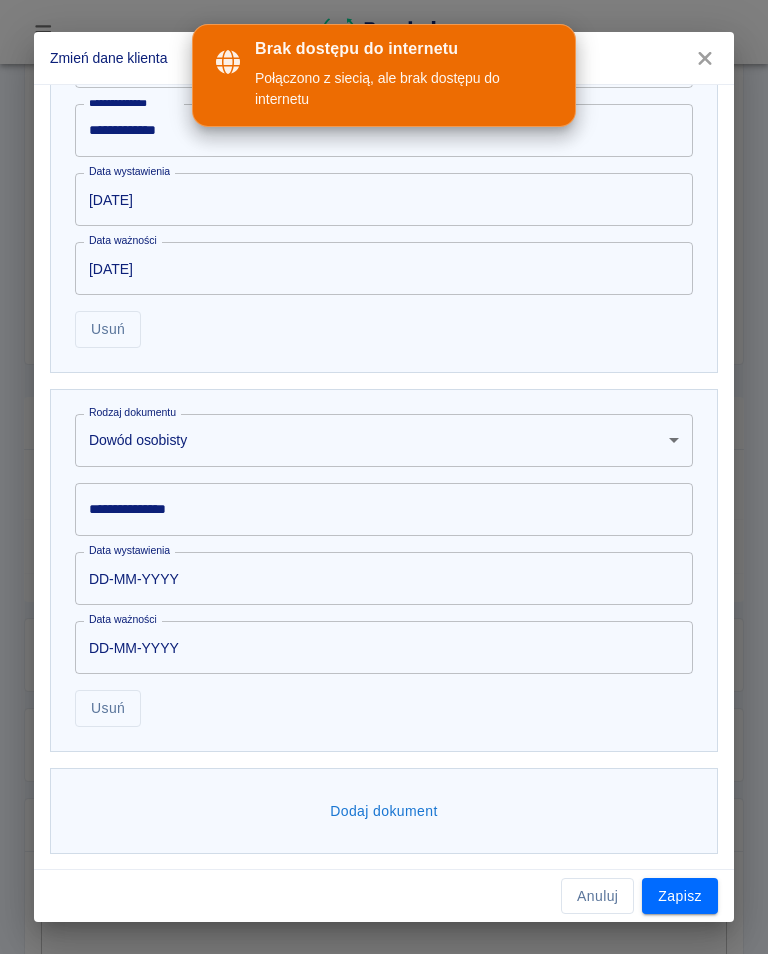 click on "DD-MM-YYYY" at bounding box center [377, 578] 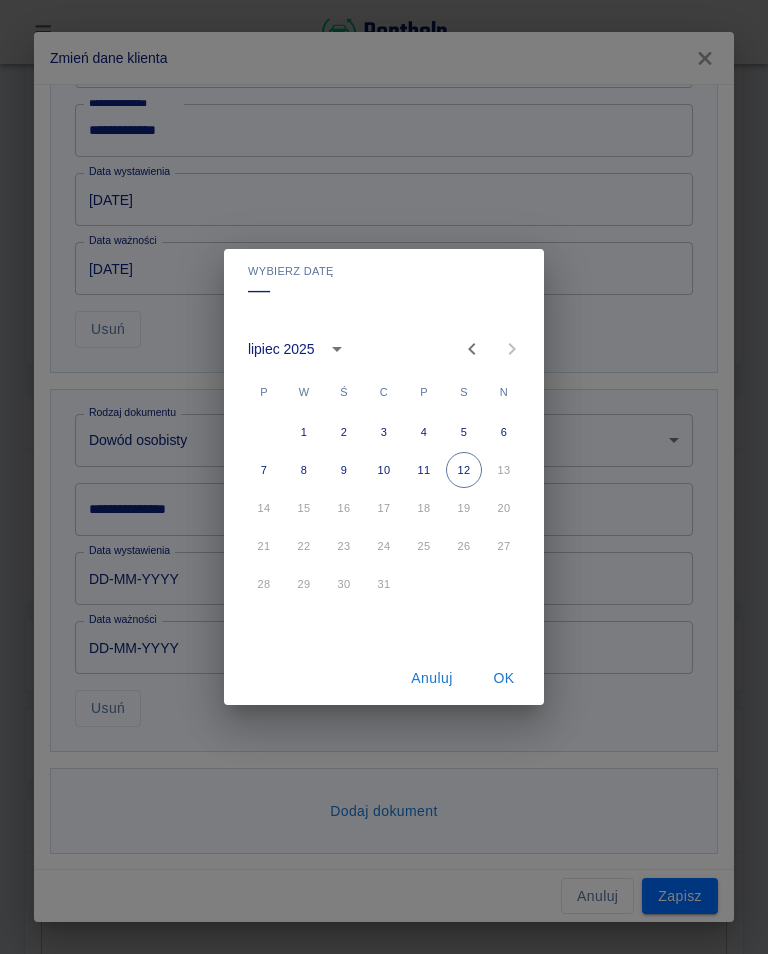 click at bounding box center [337, 349] 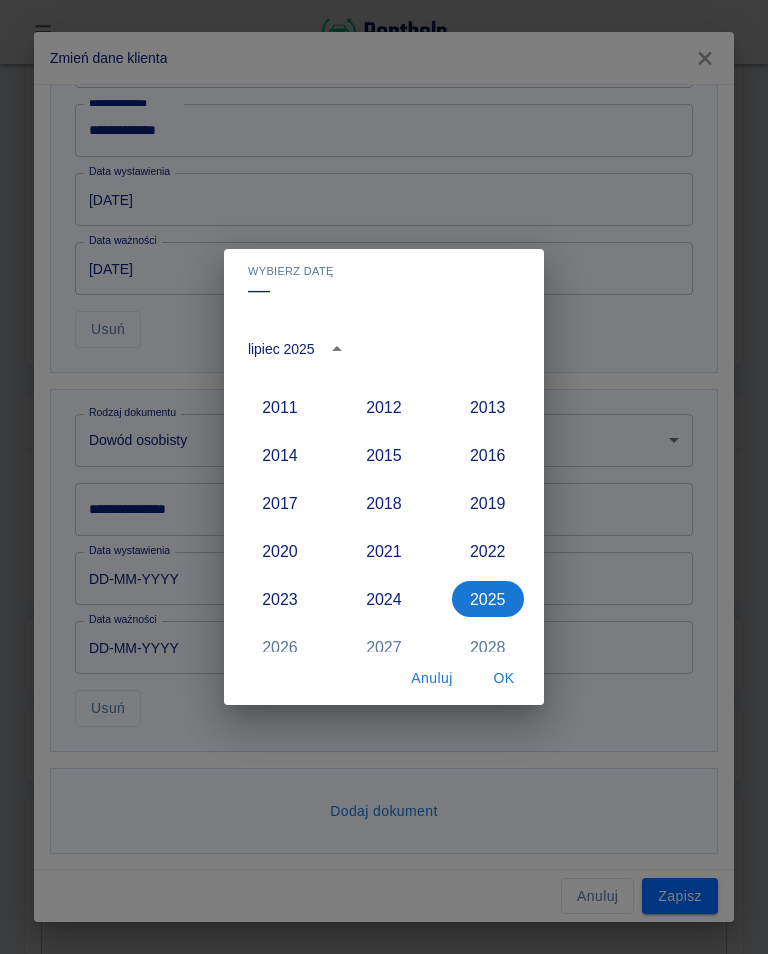 scroll, scrollTop: 1760, scrollLeft: 0, axis: vertical 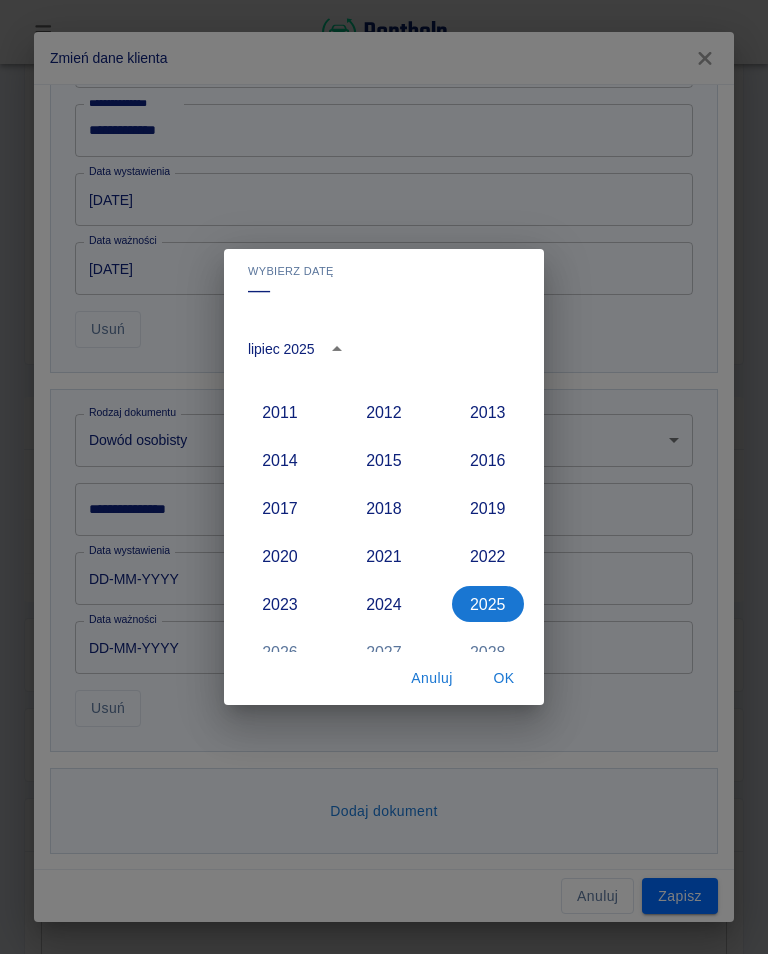 click on "2015" at bounding box center (384, 460) 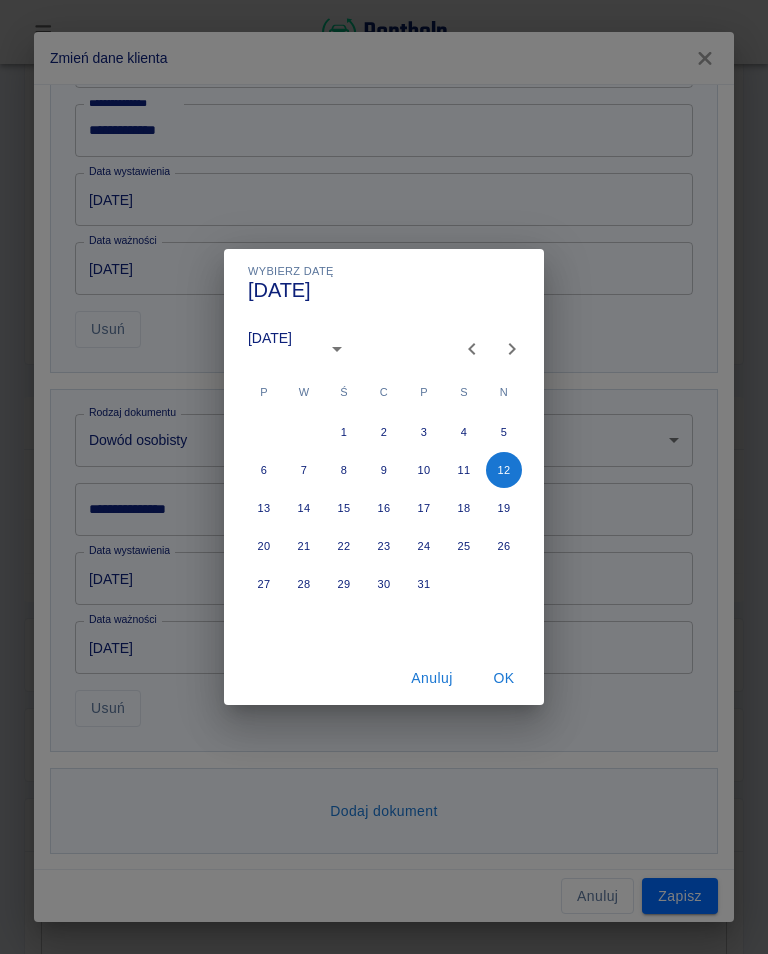 type on "12-07-2015" 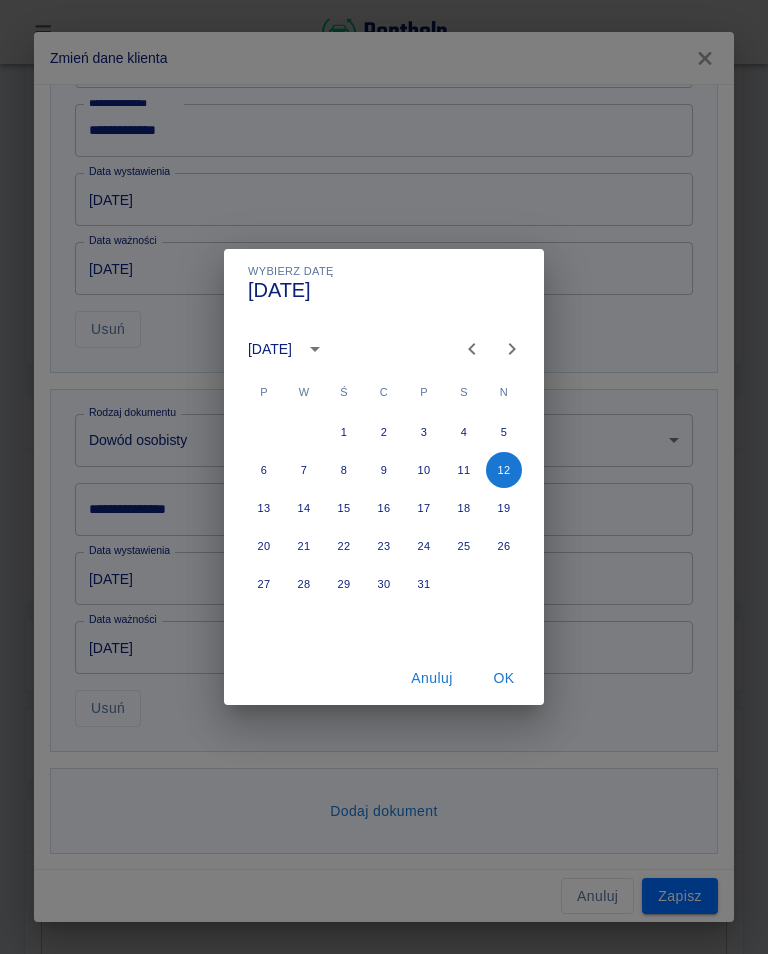 click 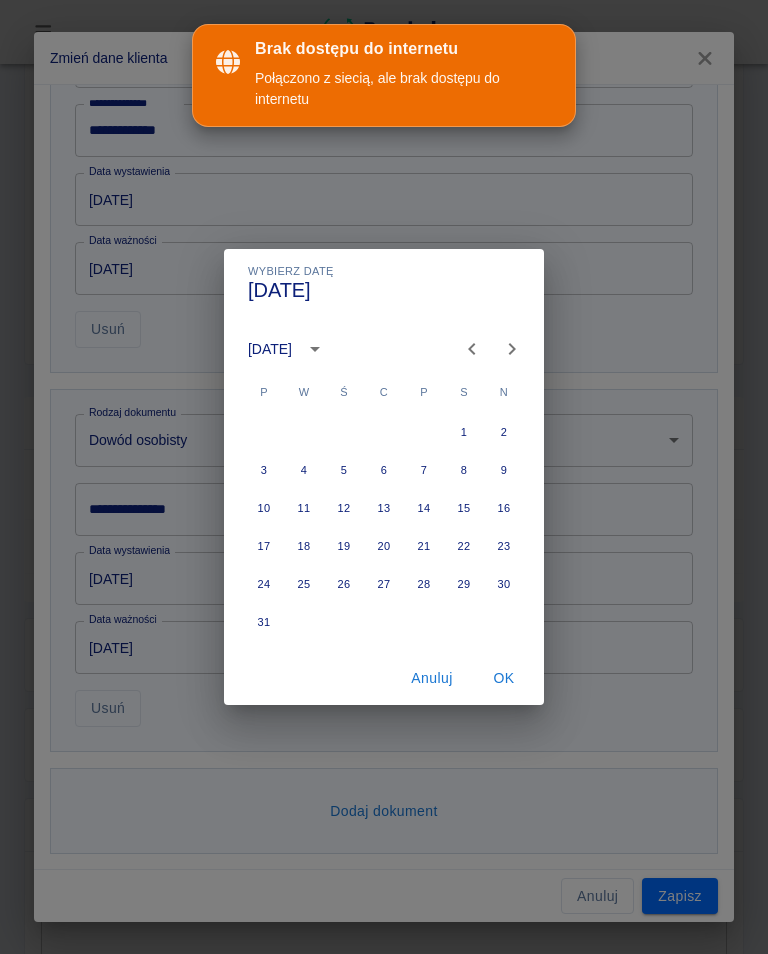 click at bounding box center [512, 349] 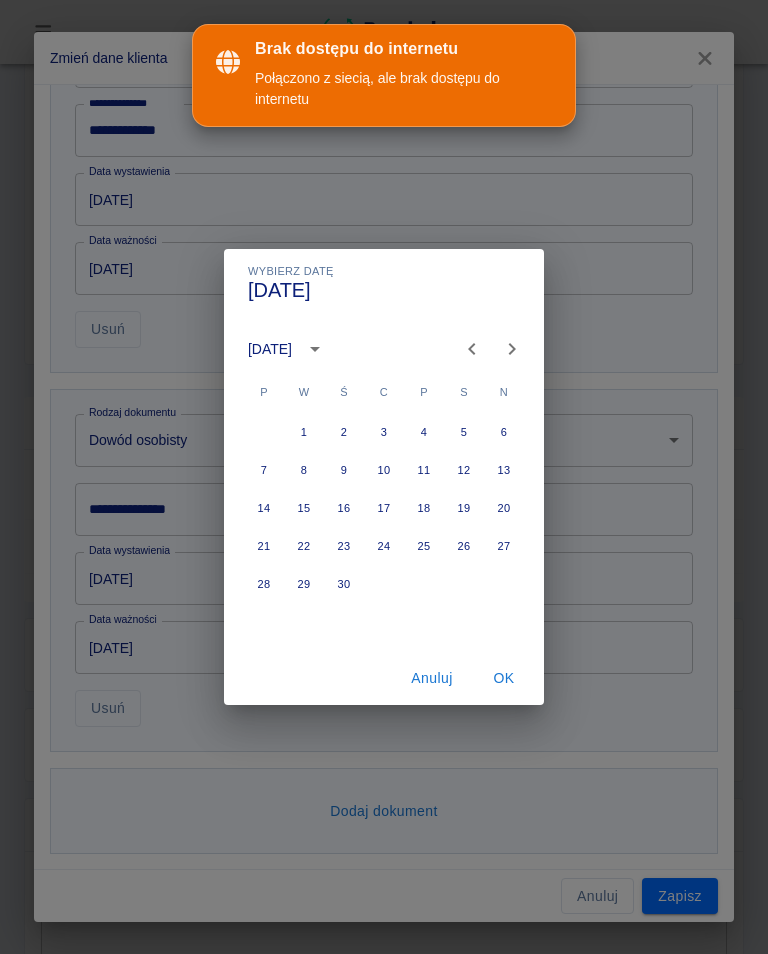 click 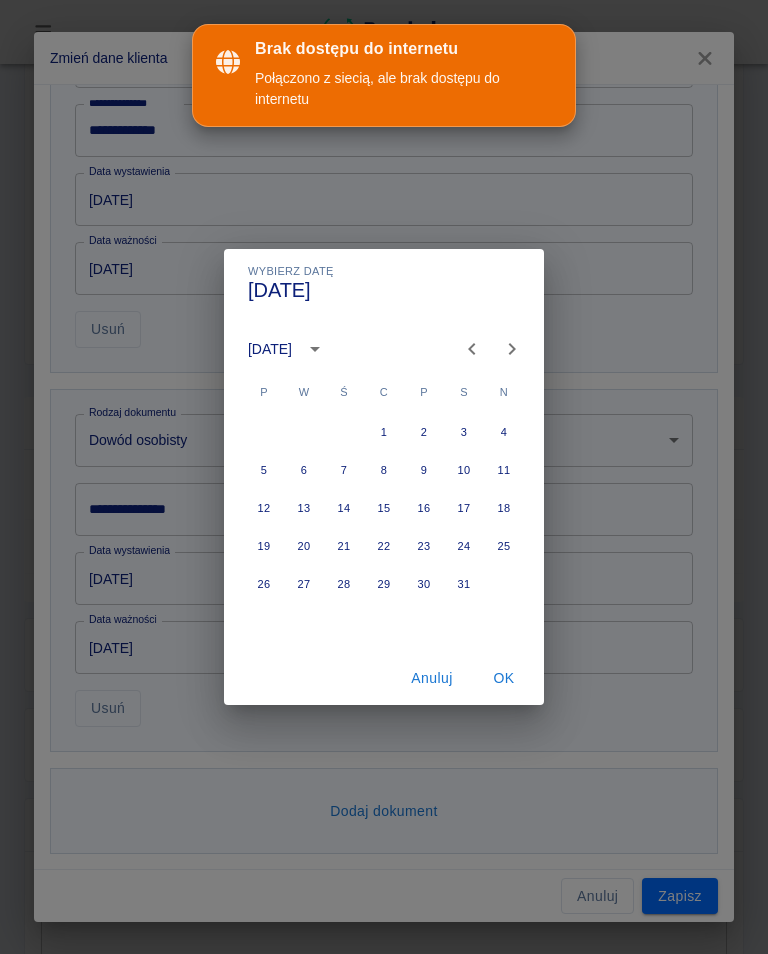click on "12" at bounding box center (264, 508) 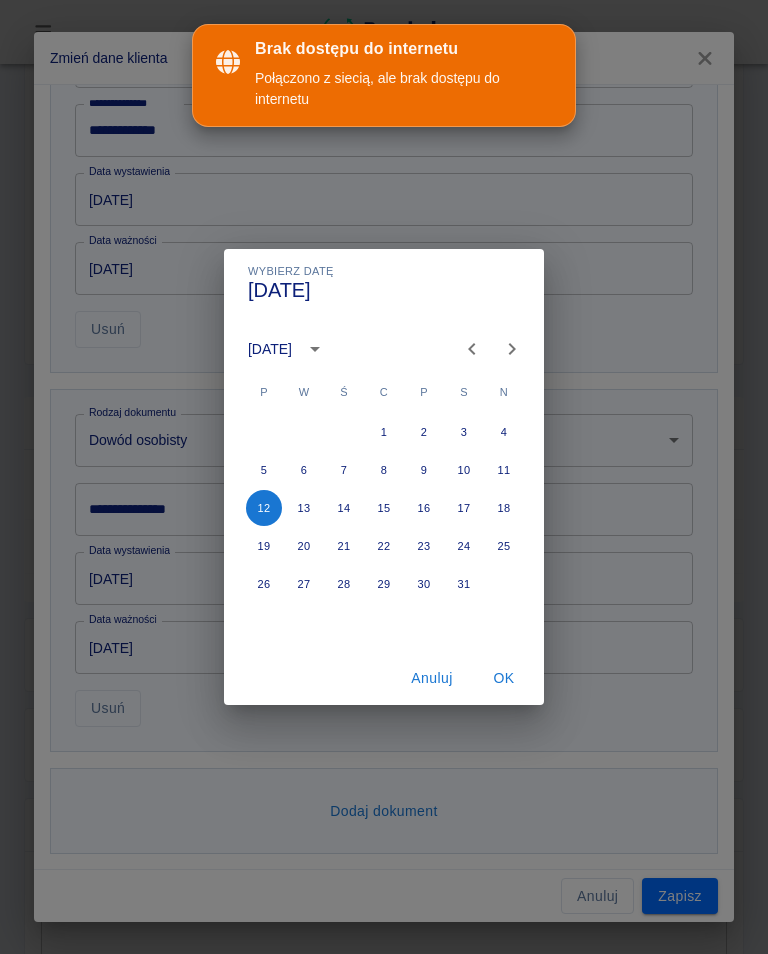 type on "12-10-2015" 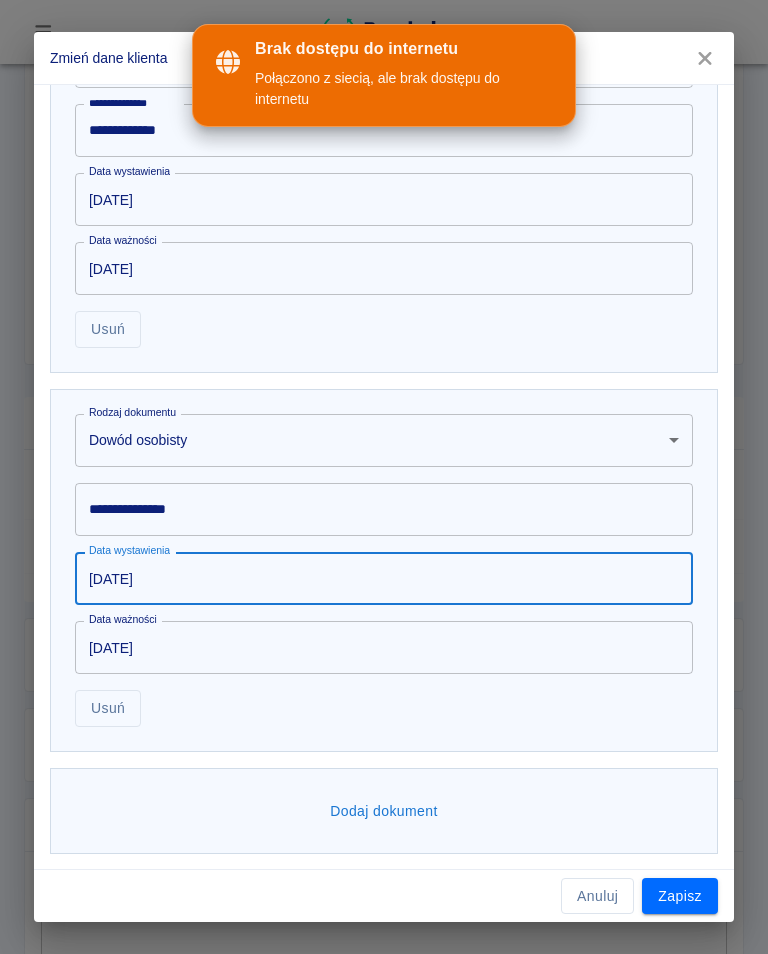 click on "**********" at bounding box center [384, 509] 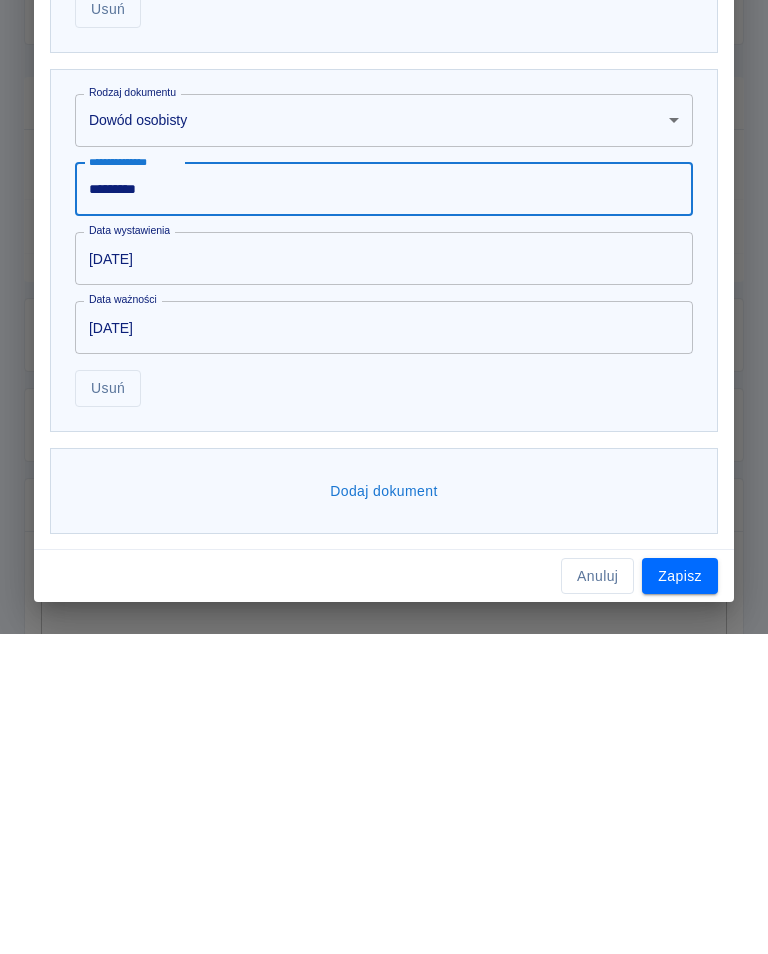 type on "*********" 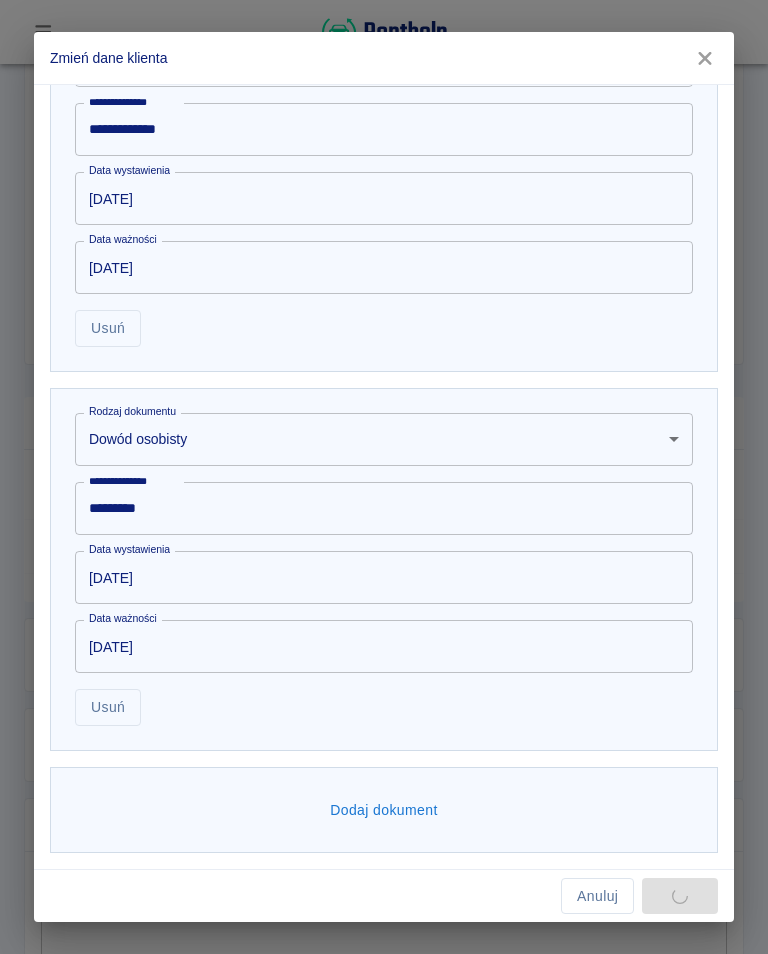 scroll, scrollTop: 1199, scrollLeft: 0, axis: vertical 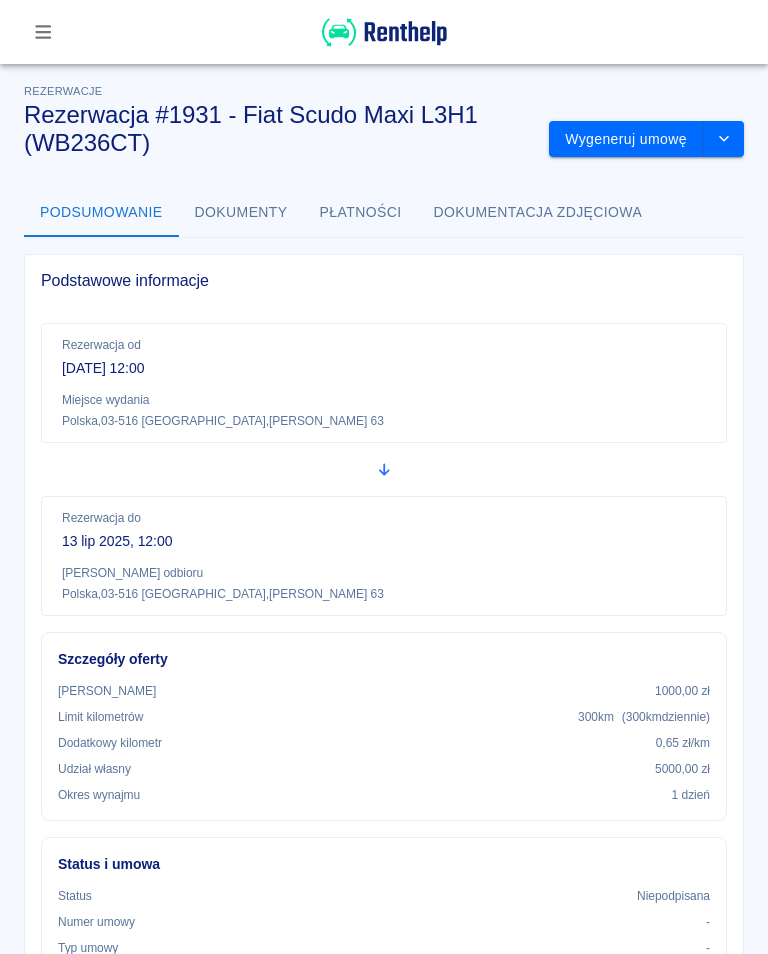 click on "Wygeneruj umowę" at bounding box center (626, 139) 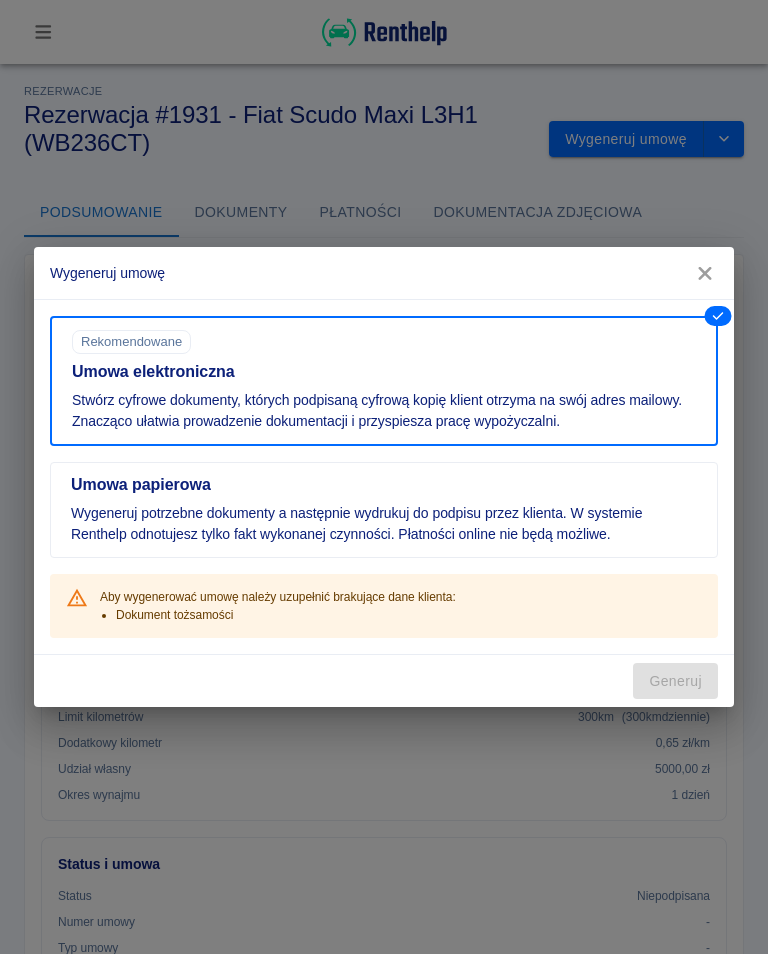 click 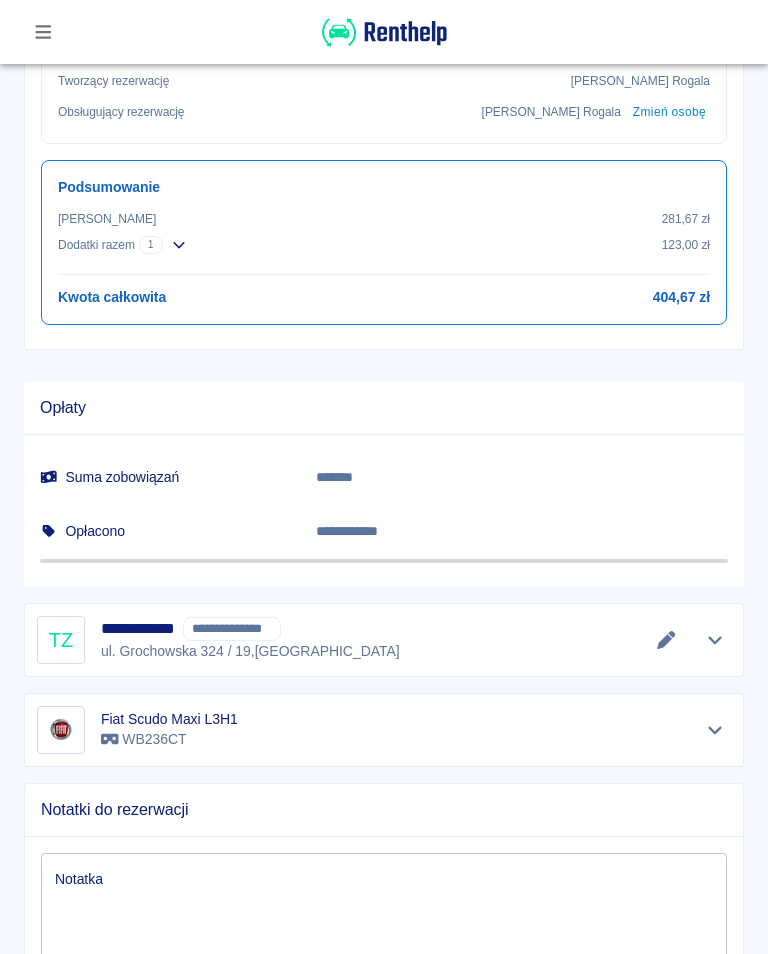 scroll, scrollTop: 957, scrollLeft: 0, axis: vertical 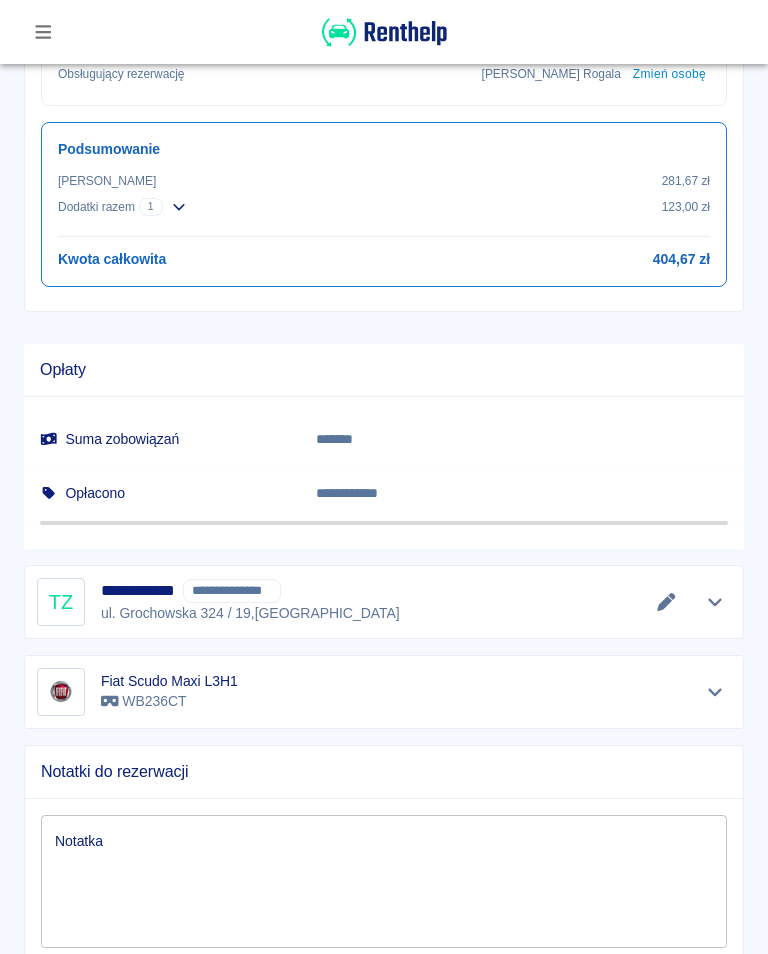 click on "**********" at bounding box center (384, 602) 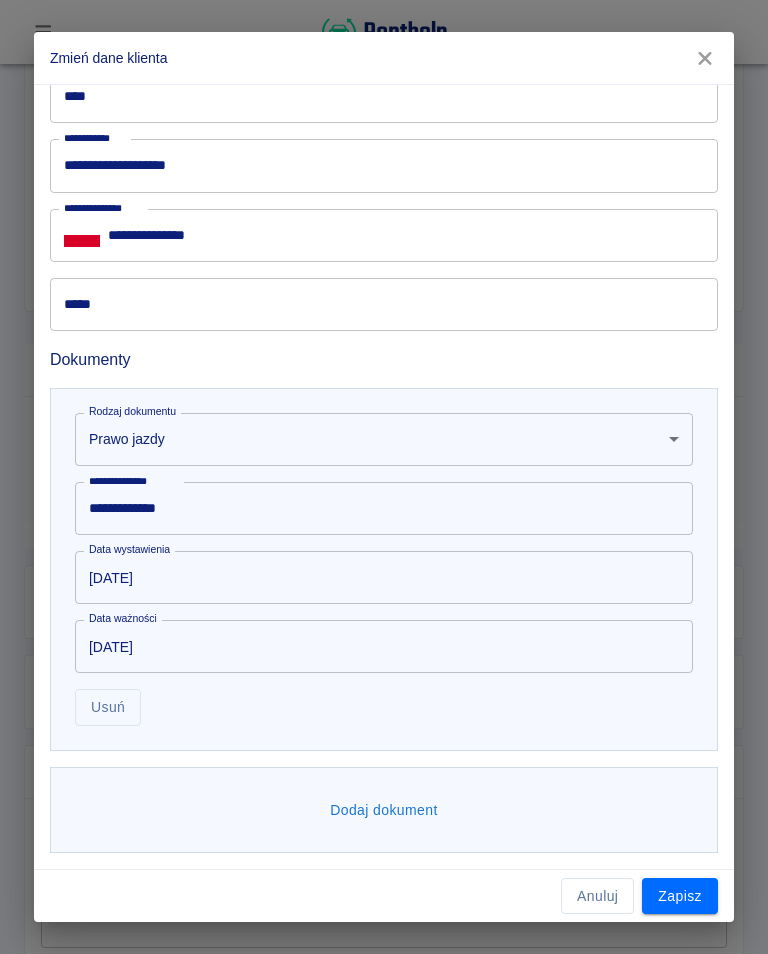 scroll, scrollTop: 821, scrollLeft: 0, axis: vertical 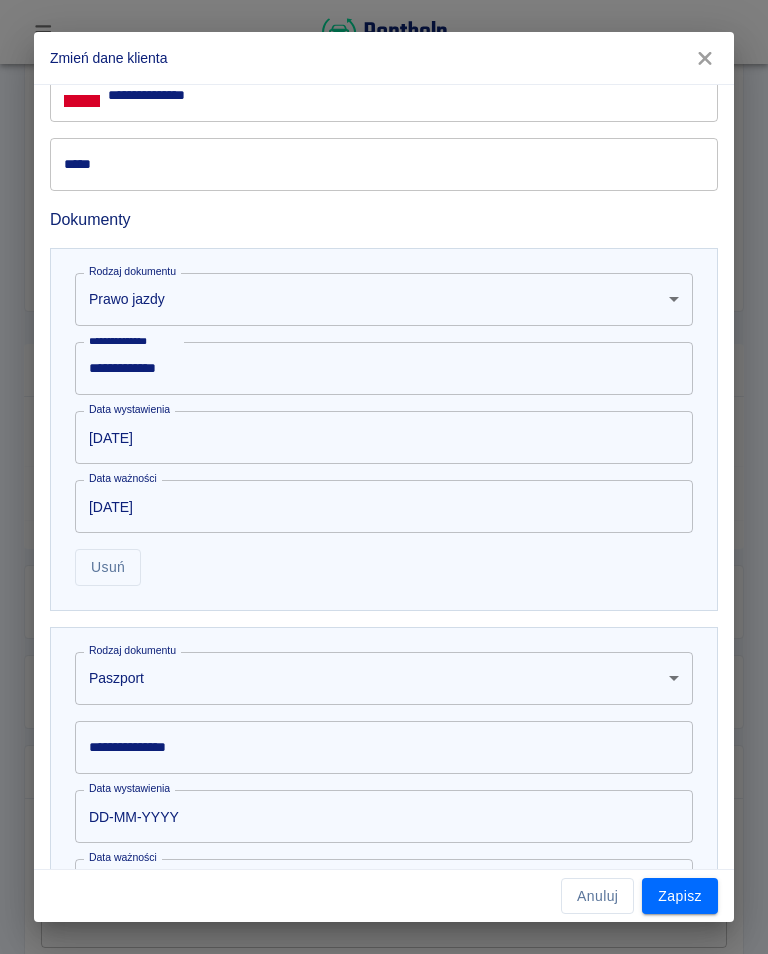 click on "Używamy plików Cookies, by zapewnić Ci najlepsze możliwe doświadczenie. Aby dowiedzieć się więcej, zapoznaj się z naszą Polityką Prywatności.  Polityka Prywatności Rozumiem Rezerwacje Rezerwacja #1931 - Fiat Scudo Maxi  L3H1  (WB236CT) Wygeneruj umowę Podsumowanie Dokumenty Płatności Dokumentacja zdjęciowa Podstawowe informacje Rezerwacja od 12 lip 2025, 12:00 Miejsce wydania Polska ,  03-516   Warszawa ,  Piotra Skargi 63 Rezerwacja do 13 lip 2025, 12:00 Miejsce odbioru Polska ,  03-516   Warszawa ,  Piotra Skargi 63 Szczegóły oferty Kaucja 1000,00 zł Limit kilometrów 300  km ( 300  km  dziennie ) Dodatkowy kilometr 0,65 zł /km Udział własny 5000,00 zł Okres wynajmu 1 dzień Status i umowa Status Niepodpisana Numer umowy - Typ umowy - Żrodło Panel Tworzący rezerwację Paweł   Rogala Obsługujący rezerwację Paweł   Rogala Zmień osobę Podsumowanie Kwota wynajmu 281,67 zł Dodatki razem 1 123,00 zł Odbiór auta w niedzielę/święto Jednorazowo Dodatek pojedynczy 1  ×" at bounding box center [384, 477] 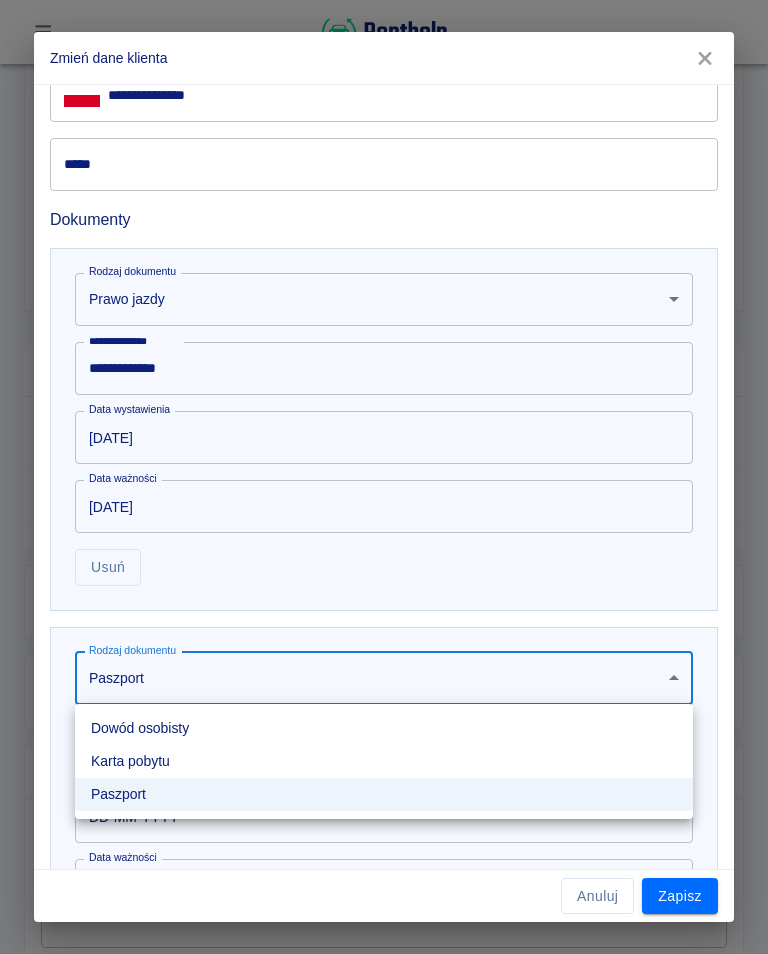 click on "Dowód osobisty" at bounding box center (384, 728) 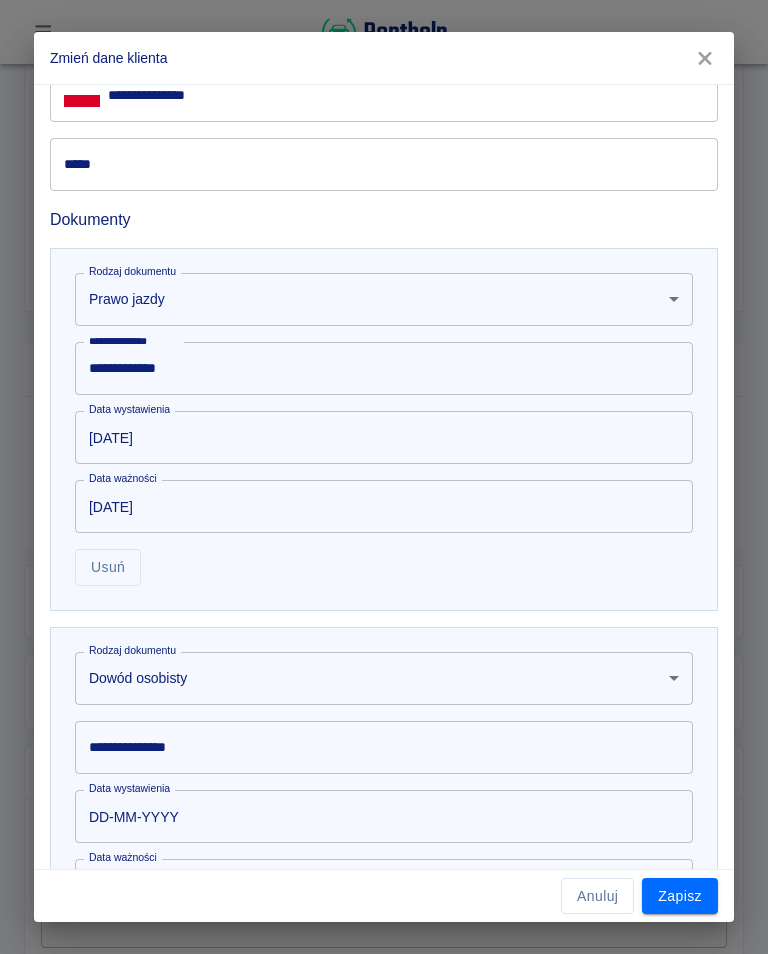 click on "**********" at bounding box center [384, 747] 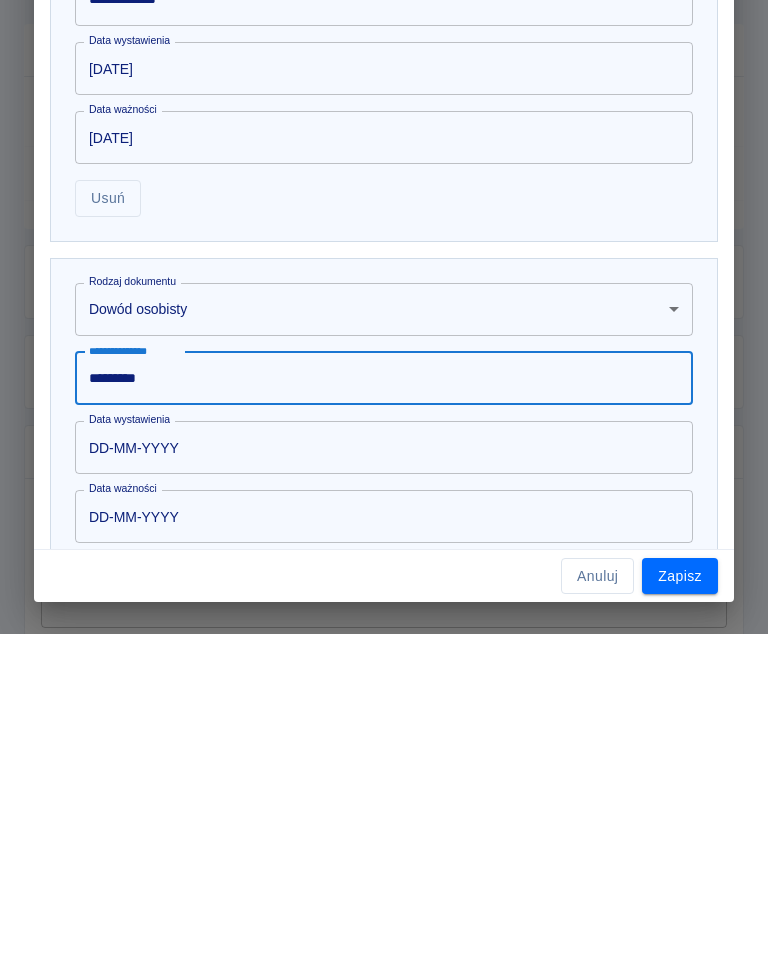 scroll, scrollTop: 1022, scrollLeft: 0, axis: vertical 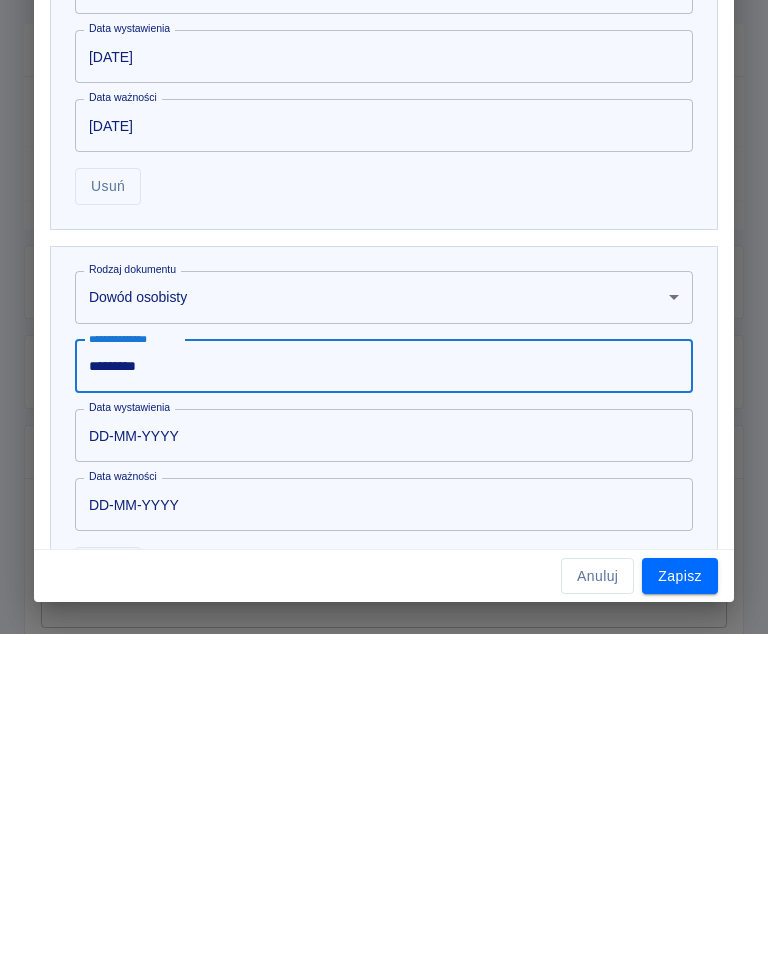 type on "*********" 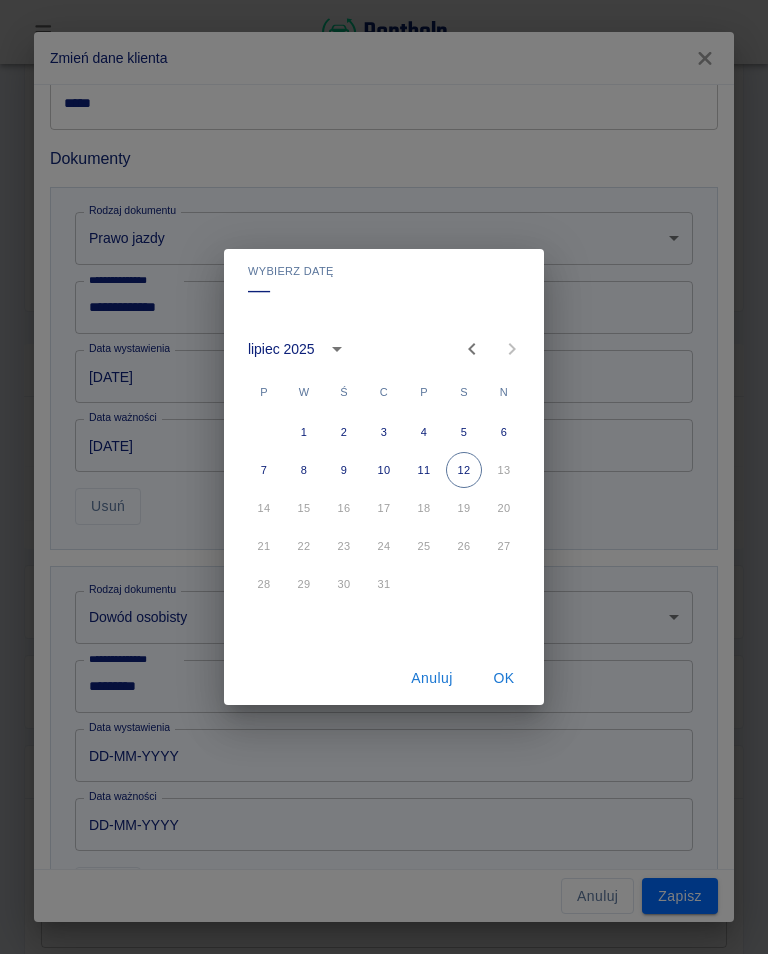 click 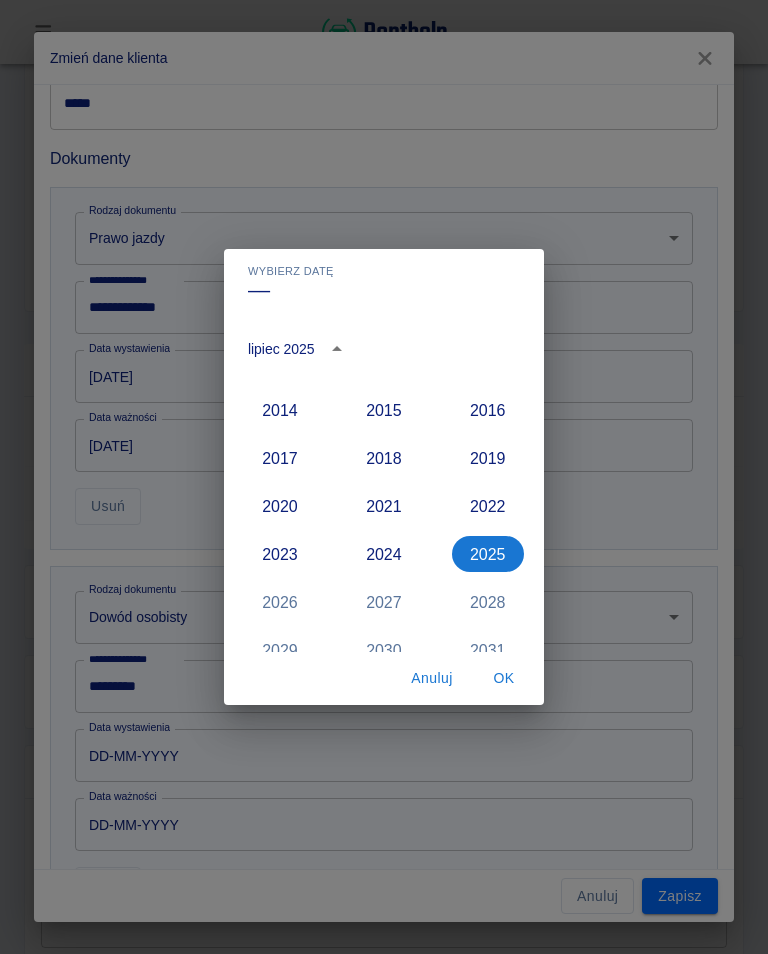 scroll, scrollTop: 1790, scrollLeft: 0, axis: vertical 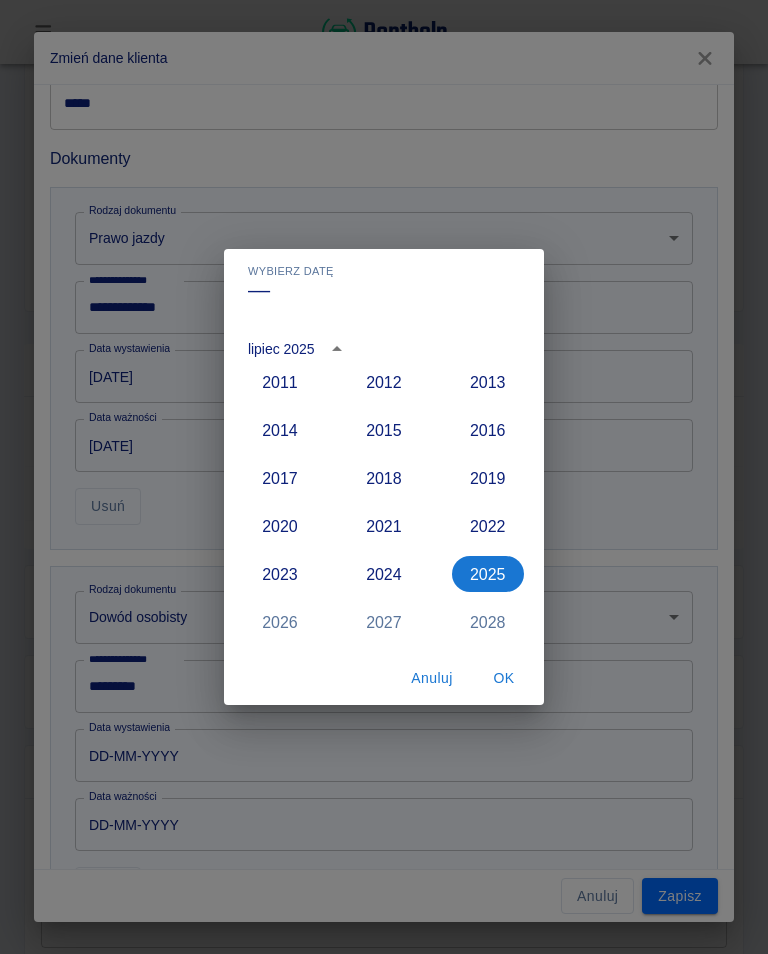 click on "2015" at bounding box center [384, 430] 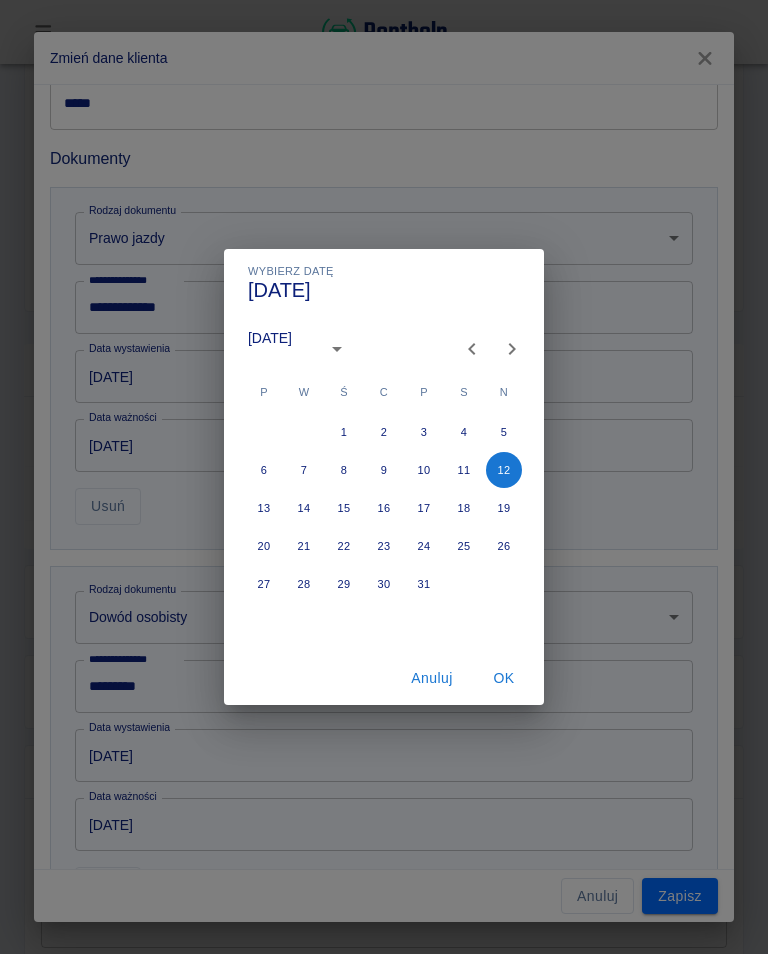 type on "12-07-2015" 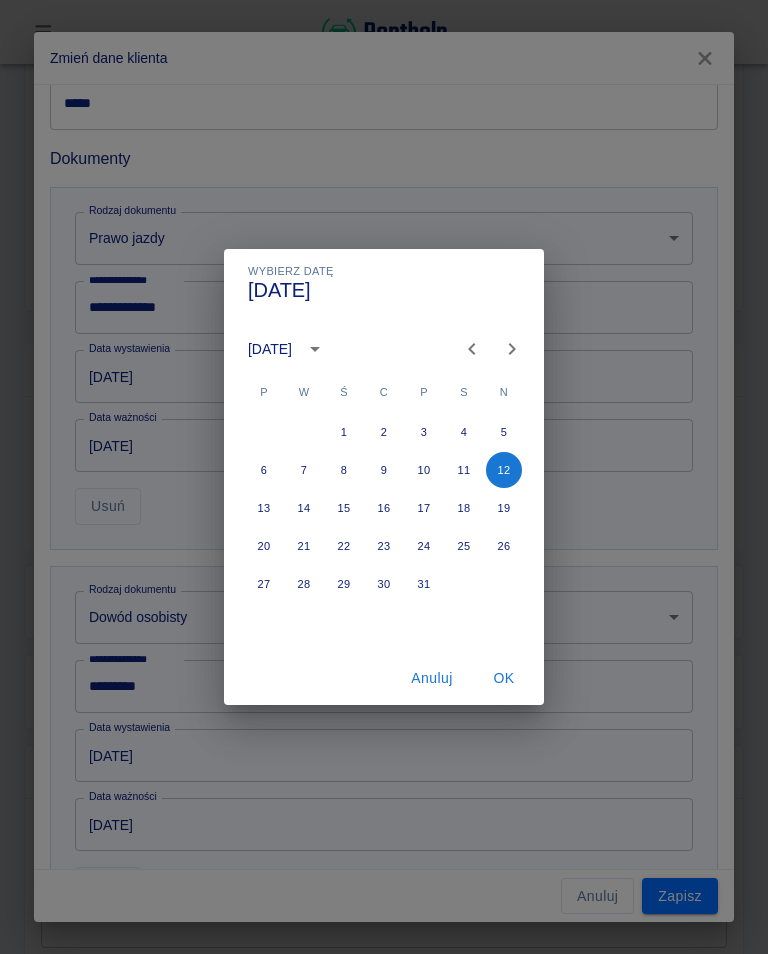 click 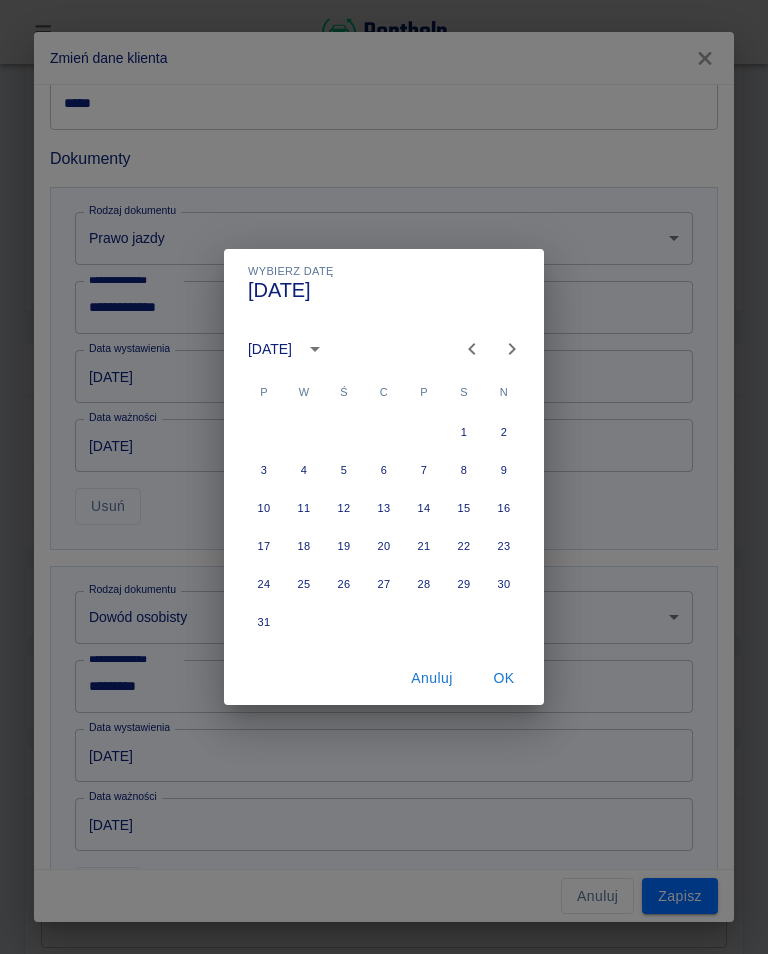 click 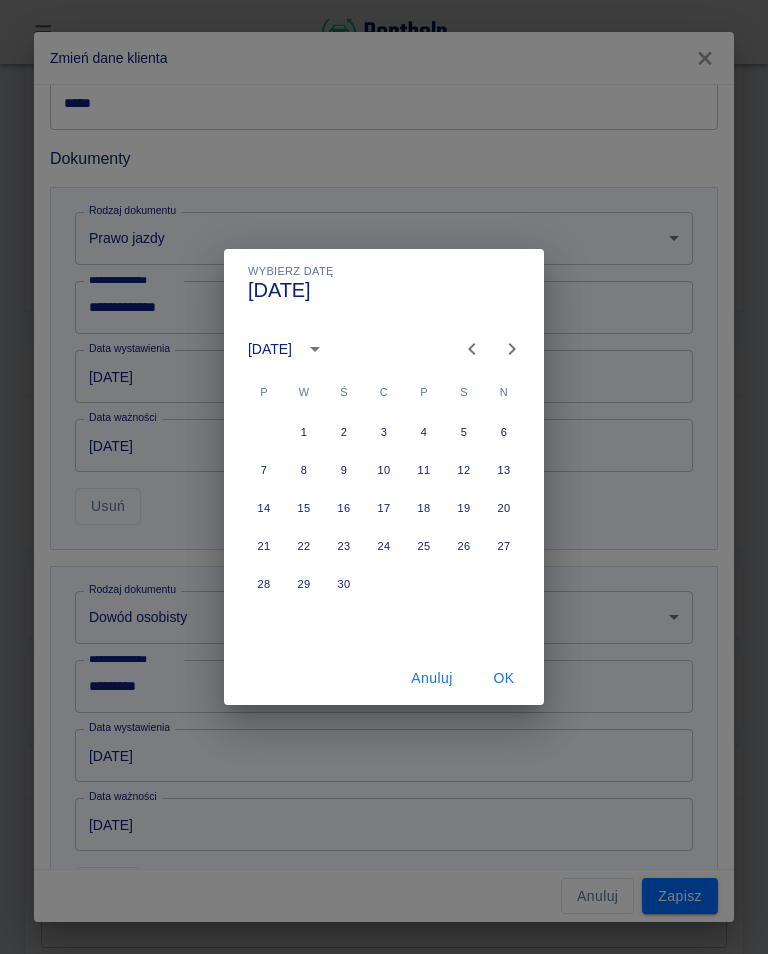 click 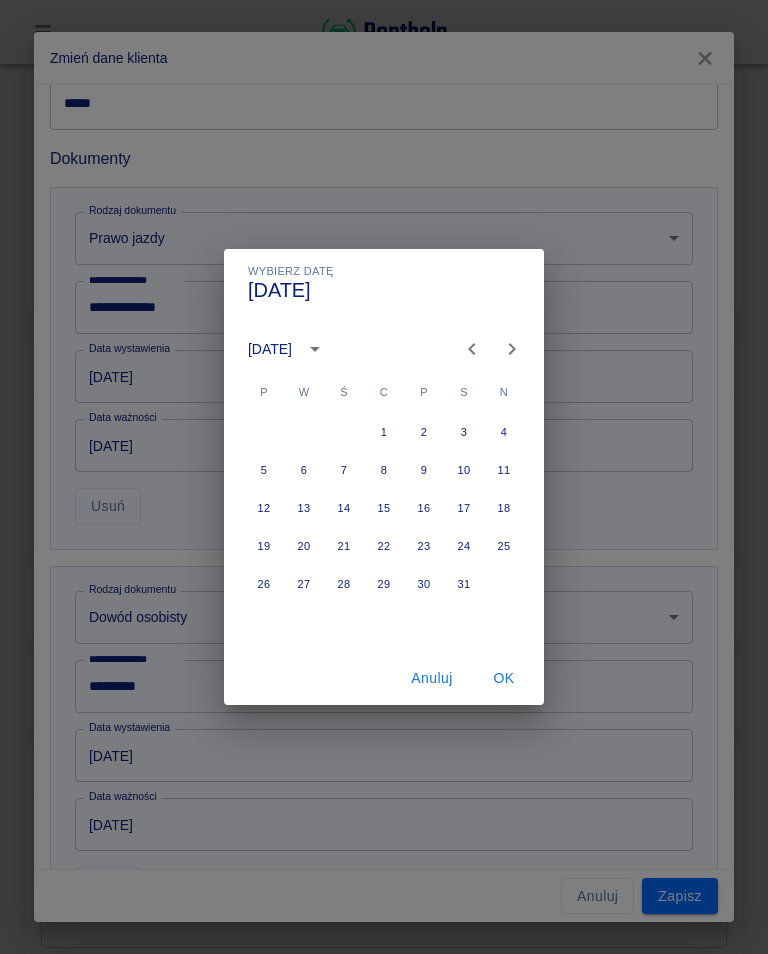 click on "12" at bounding box center (264, 508) 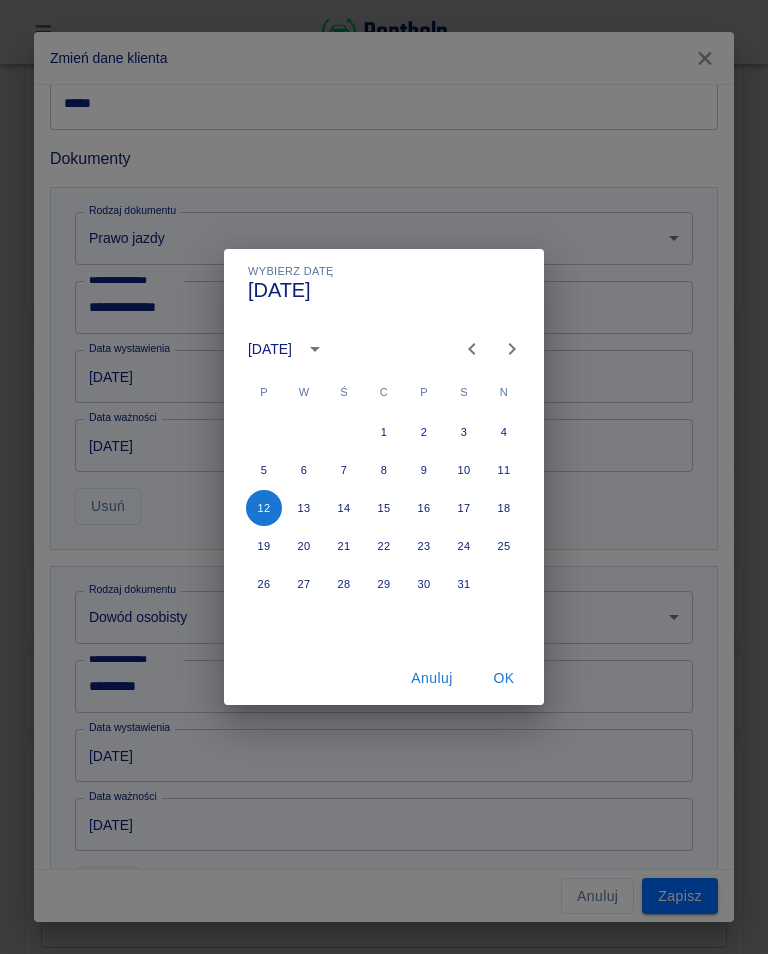 type on "12-10-2015" 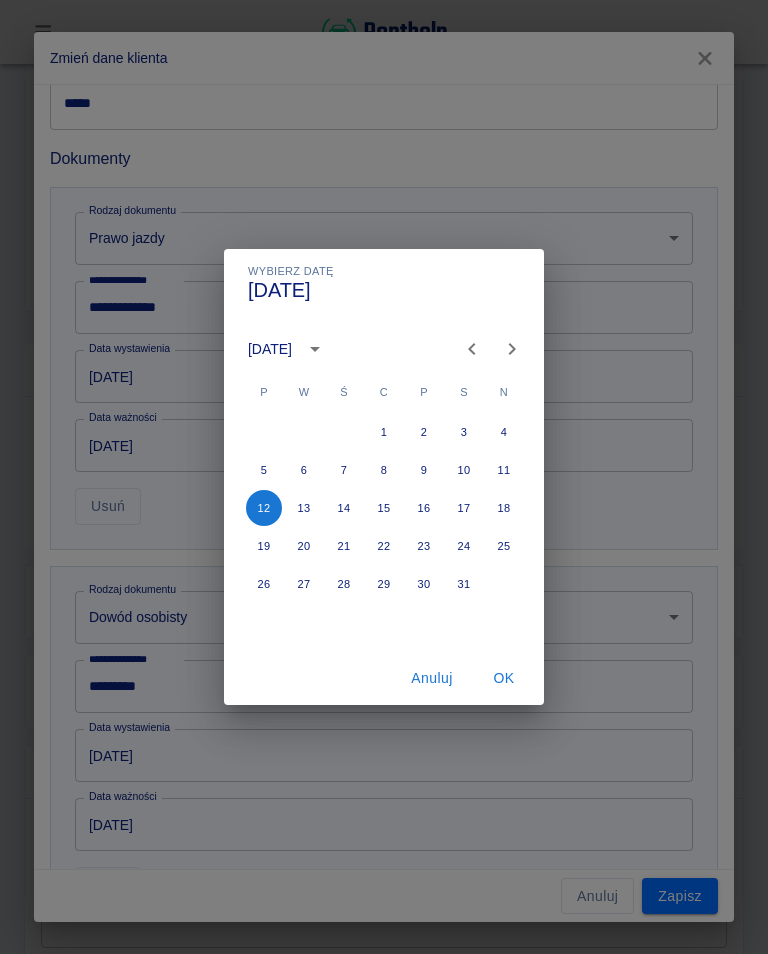 click on "OK" at bounding box center [504, 678] 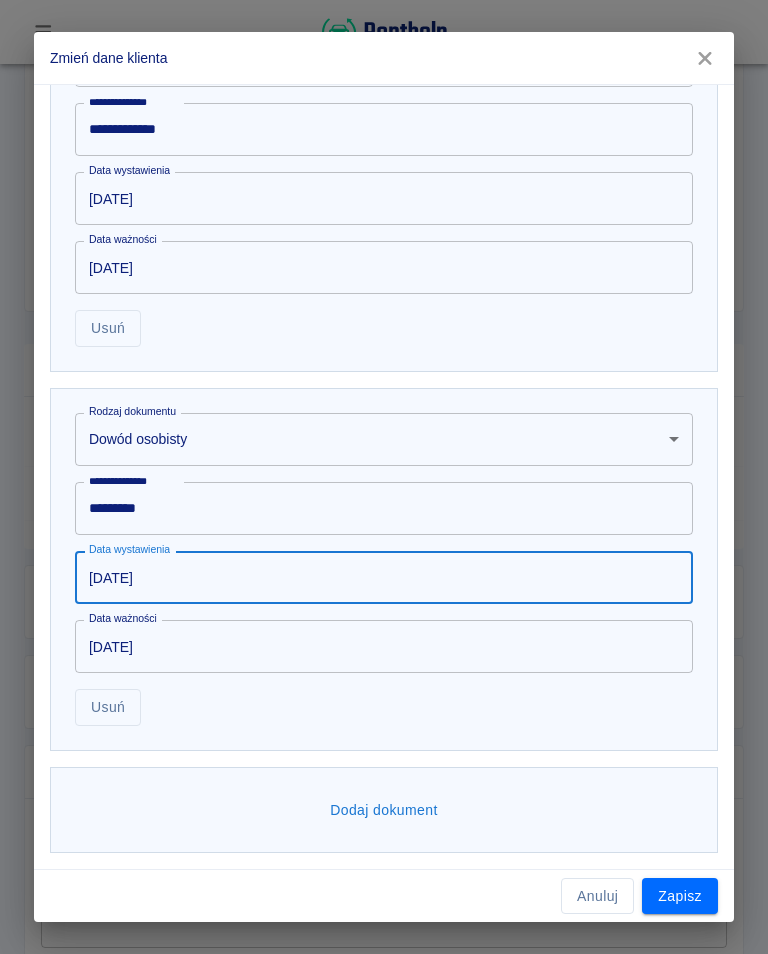 scroll, scrollTop: 1199, scrollLeft: 0, axis: vertical 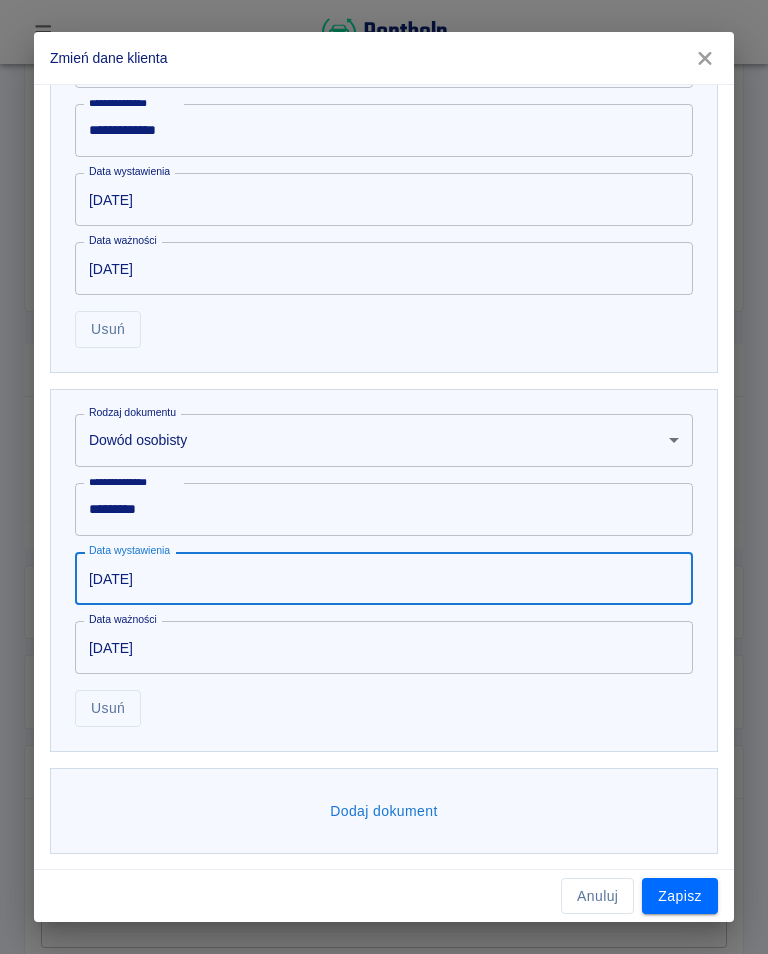 click on "Zapisz" at bounding box center [680, 896] 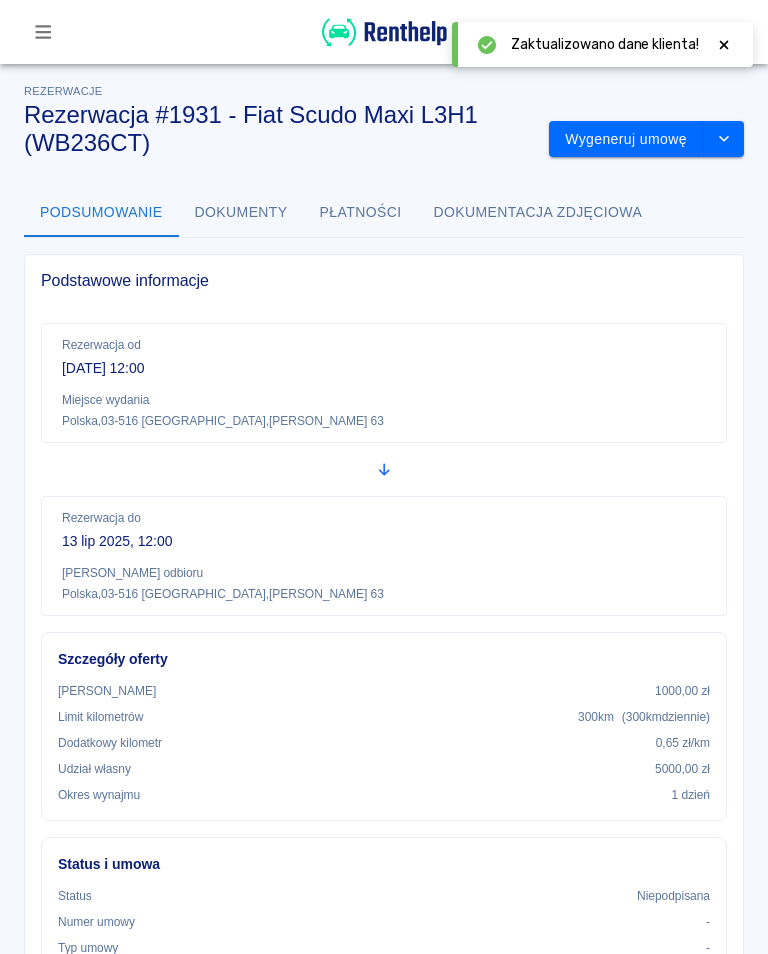 scroll, scrollTop: 0, scrollLeft: 0, axis: both 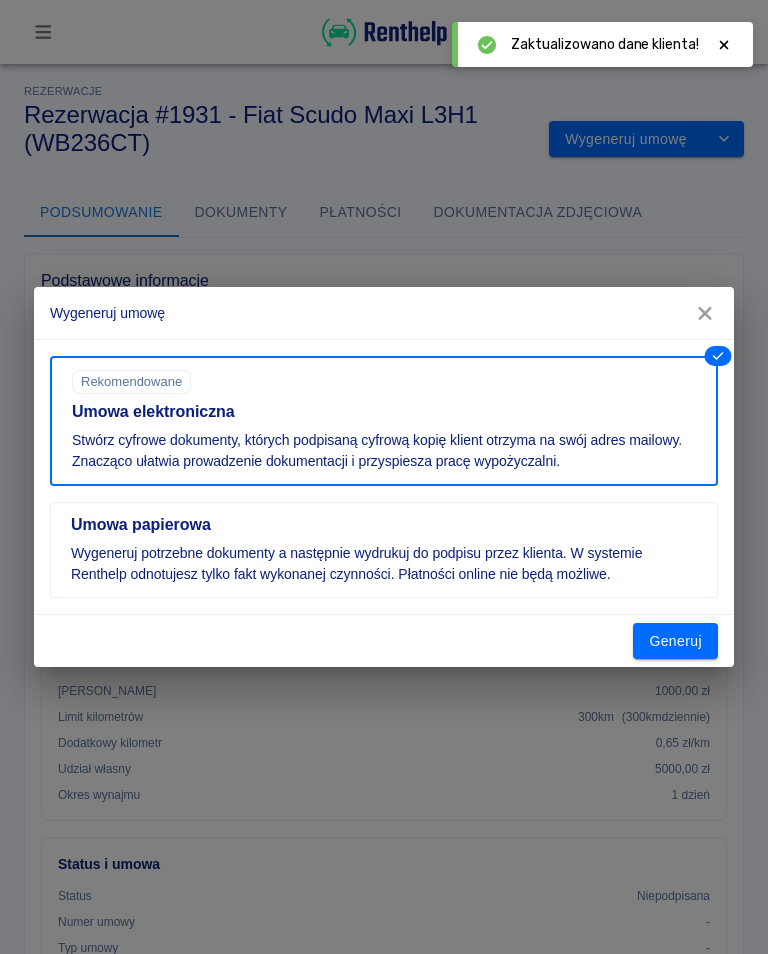 click on "Generuj" at bounding box center [675, 641] 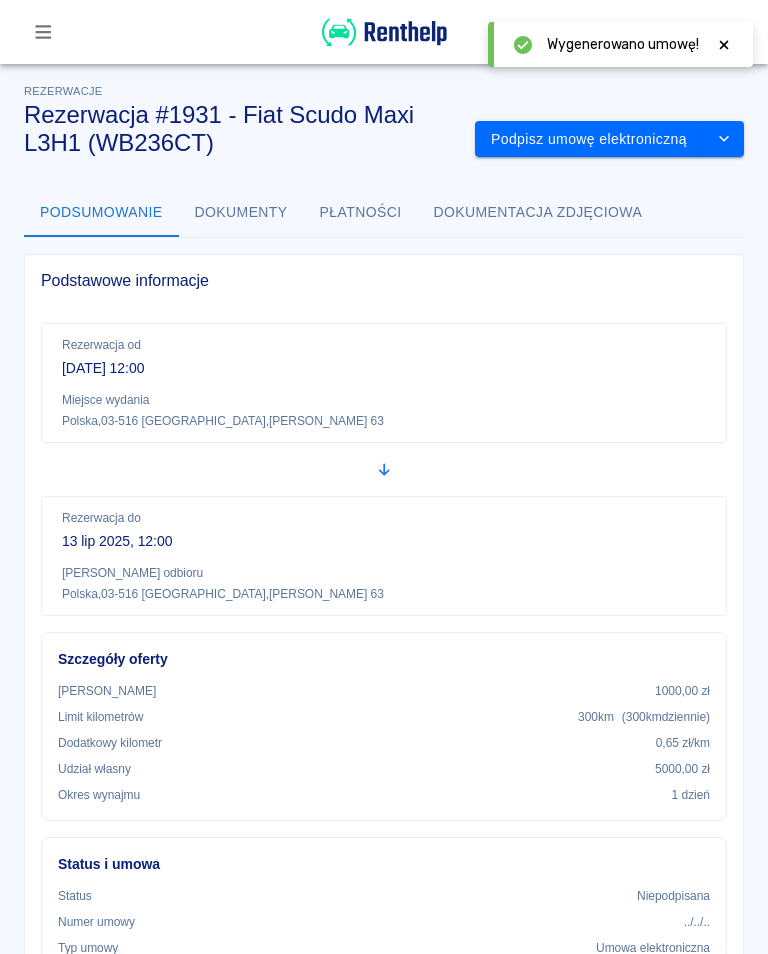 click on "Podpisz umowę elektroniczną" at bounding box center [589, 139] 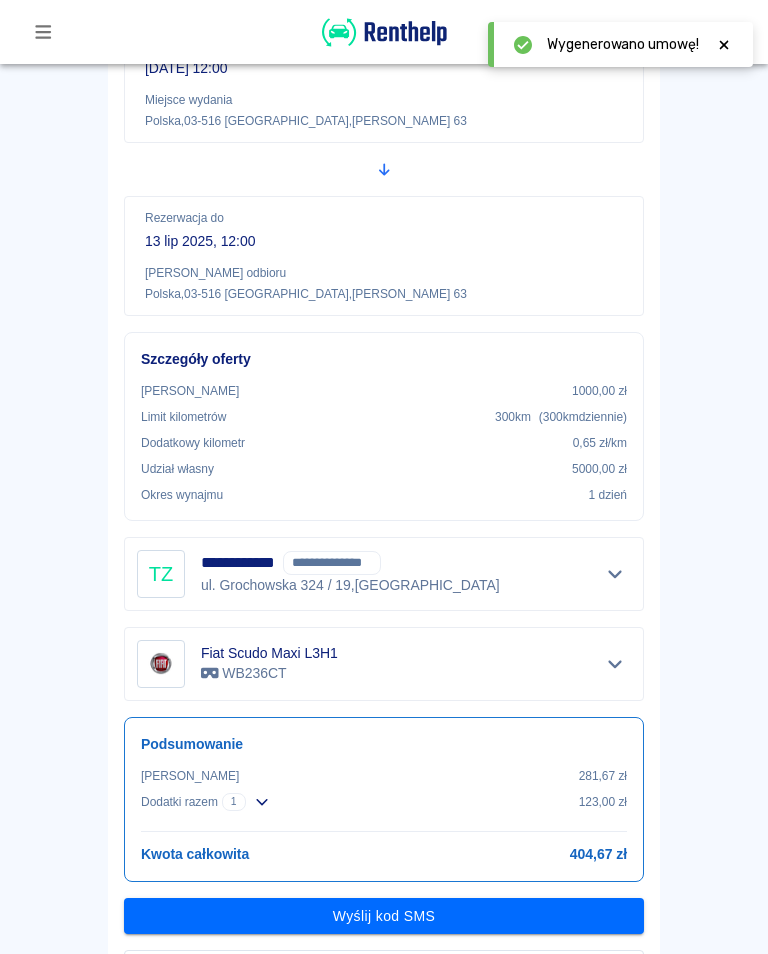 scroll, scrollTop: 254, scrollLeft: 0, axis: vertical 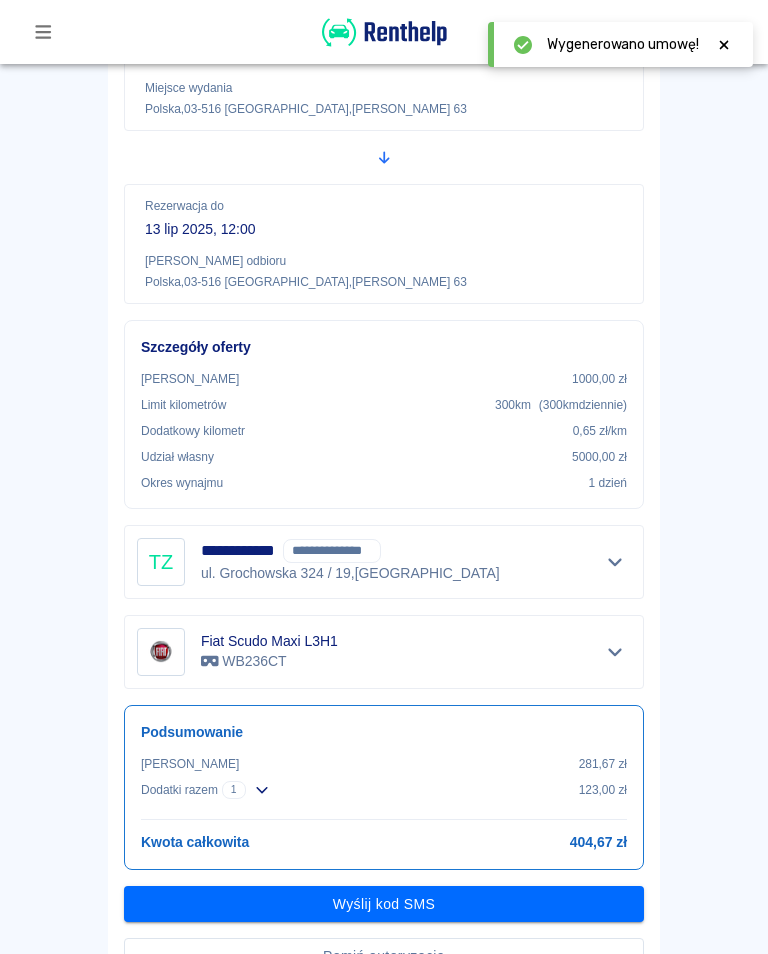 click on "Wyślij kod SMS" at bounding box center (384, 904) 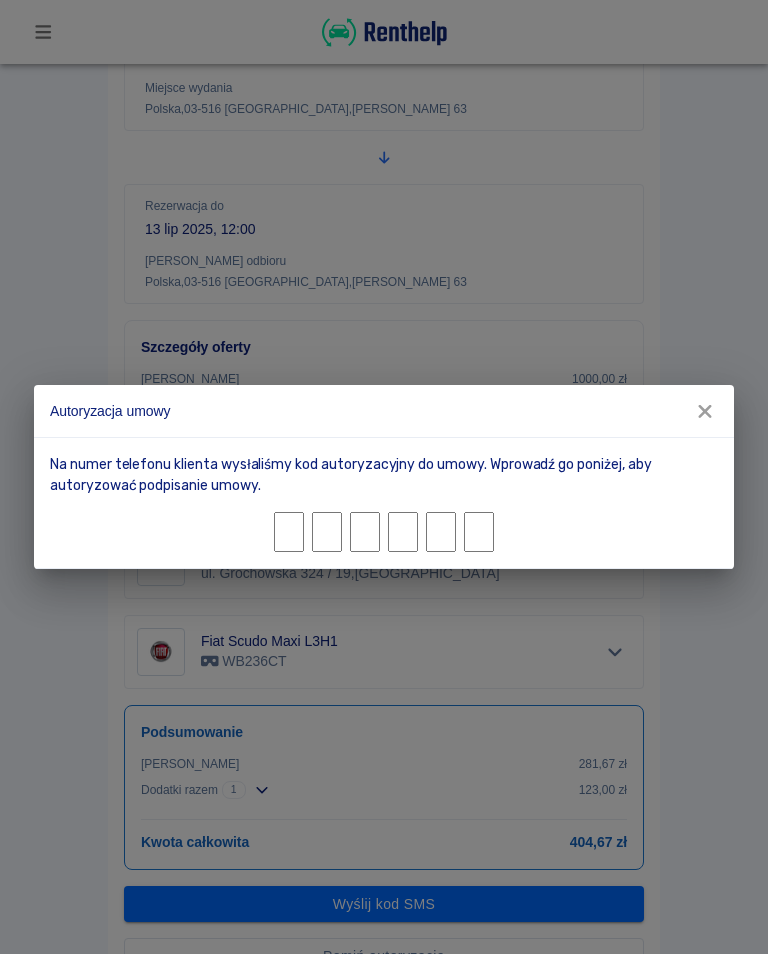 click at bounding box center [289, 532] 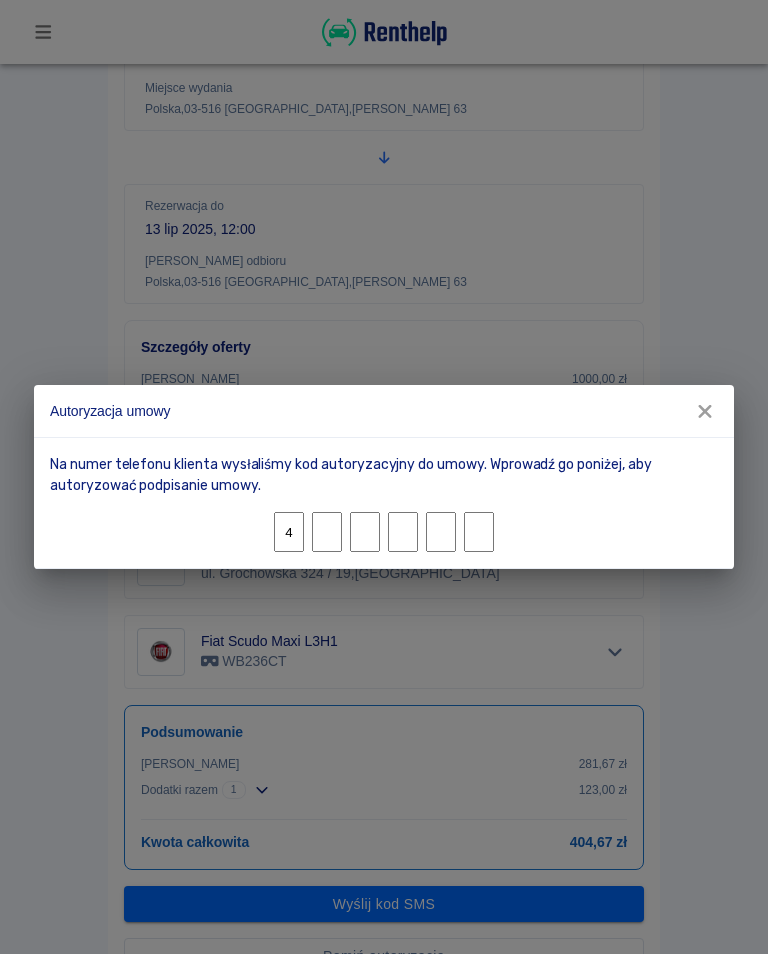 type on "0" 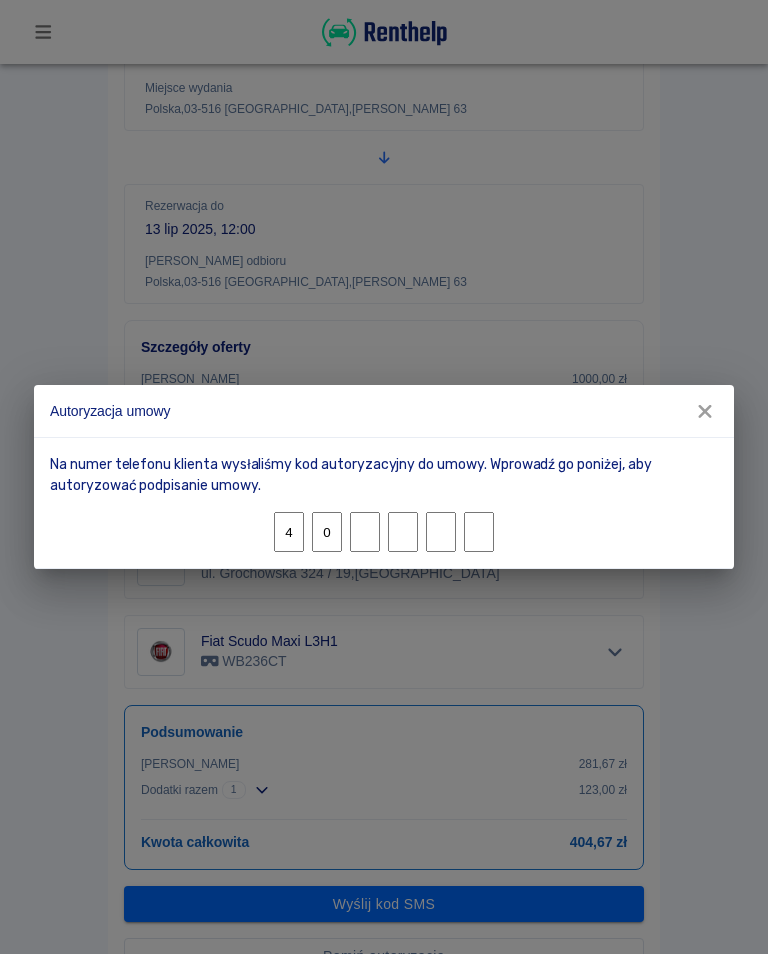 type on "0" 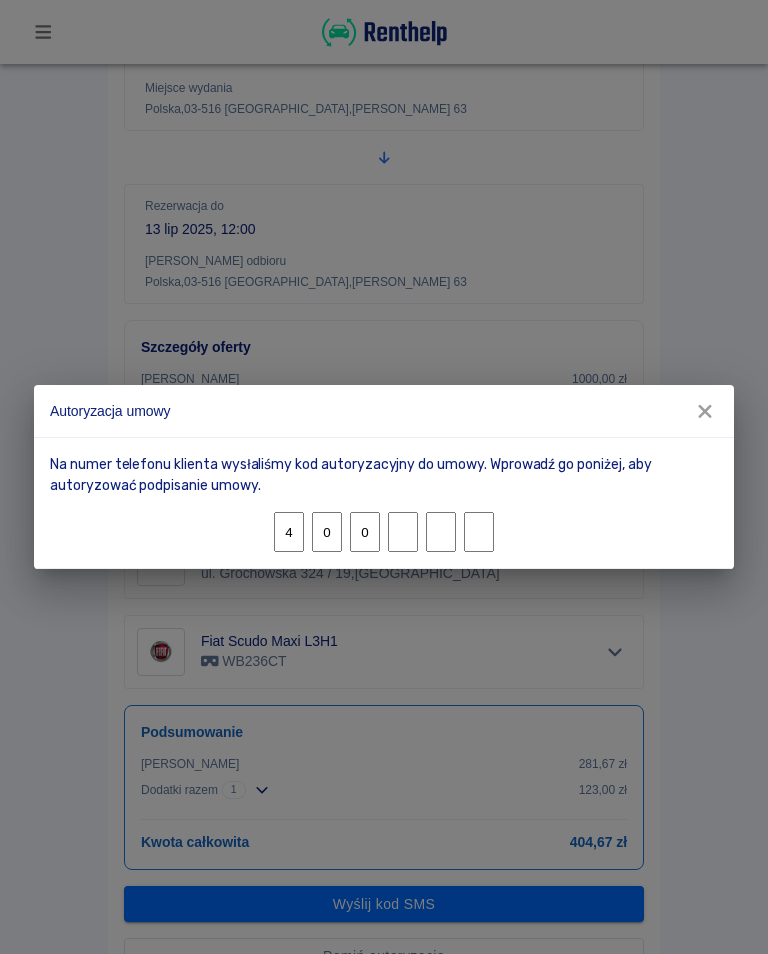 type on "2" 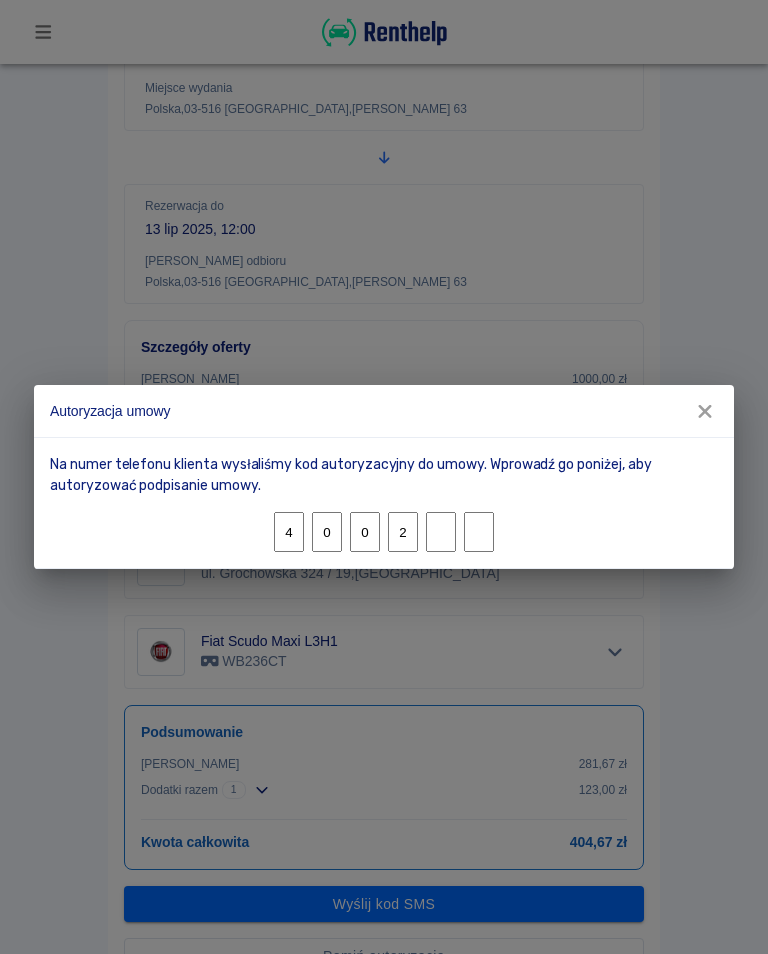 type on "5" 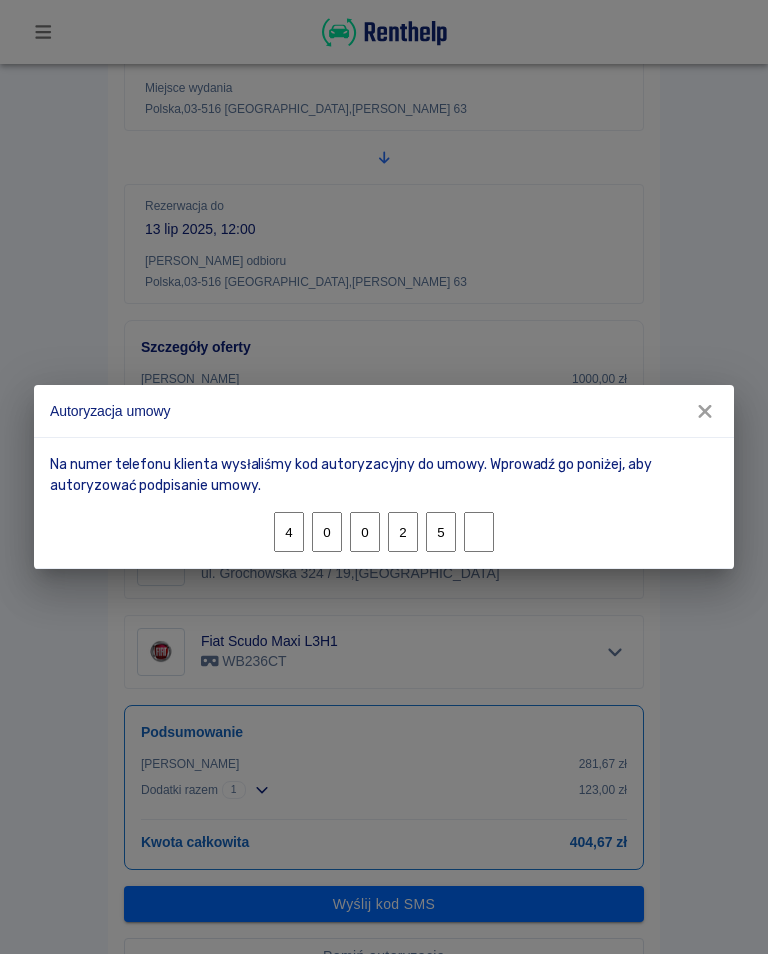 type on "5" 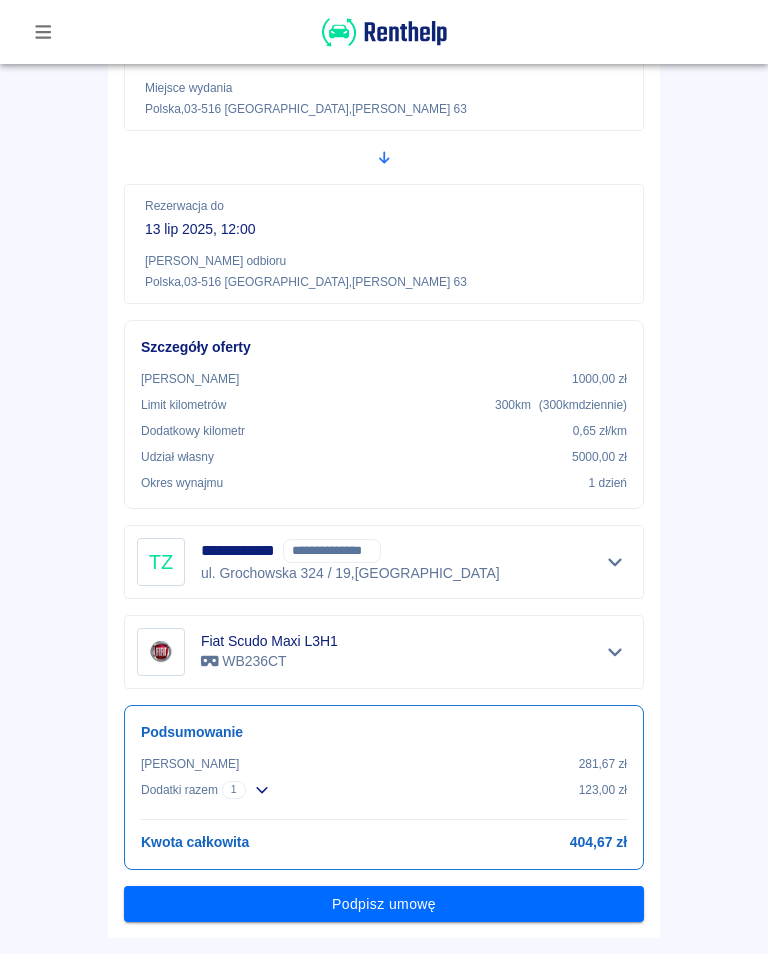 click on "Podpisz umowę" at bounding box center (384, 904) 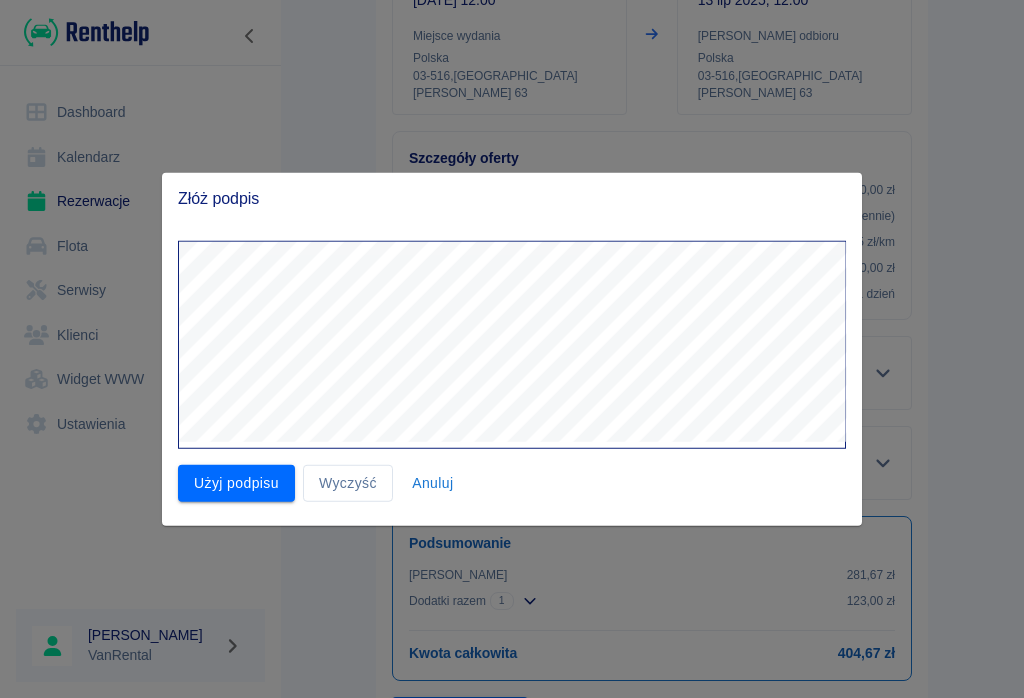 click on "Użyj podpisu" at bounding box center [236, 483] 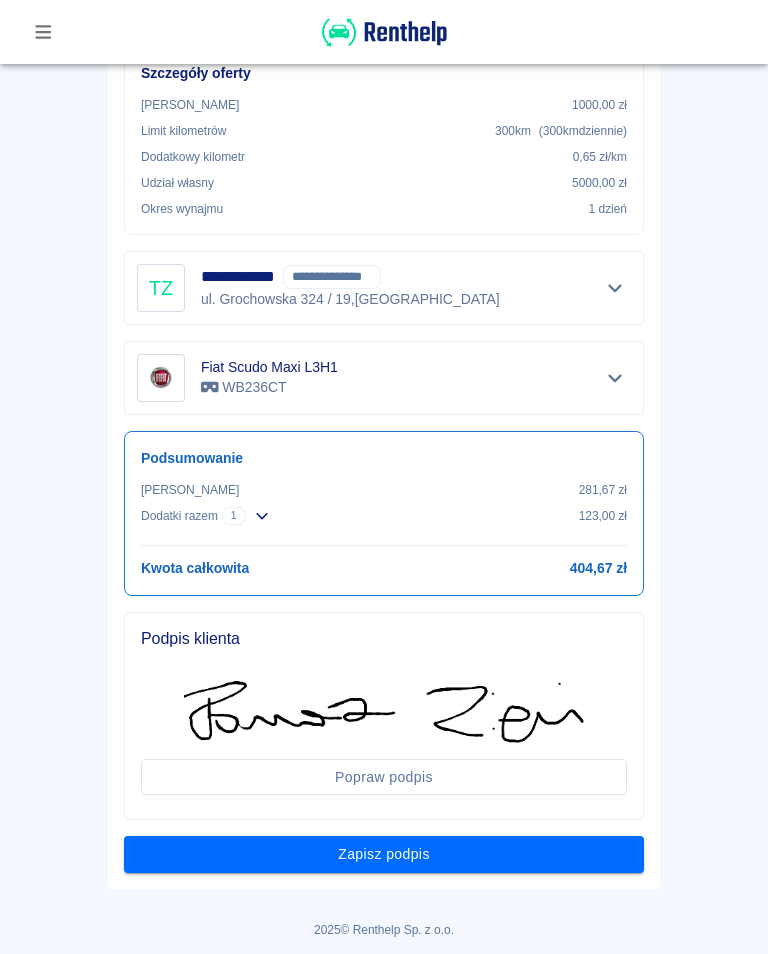 scroll, scrollTop: 526, scrollLeft: 0, axis: vertical 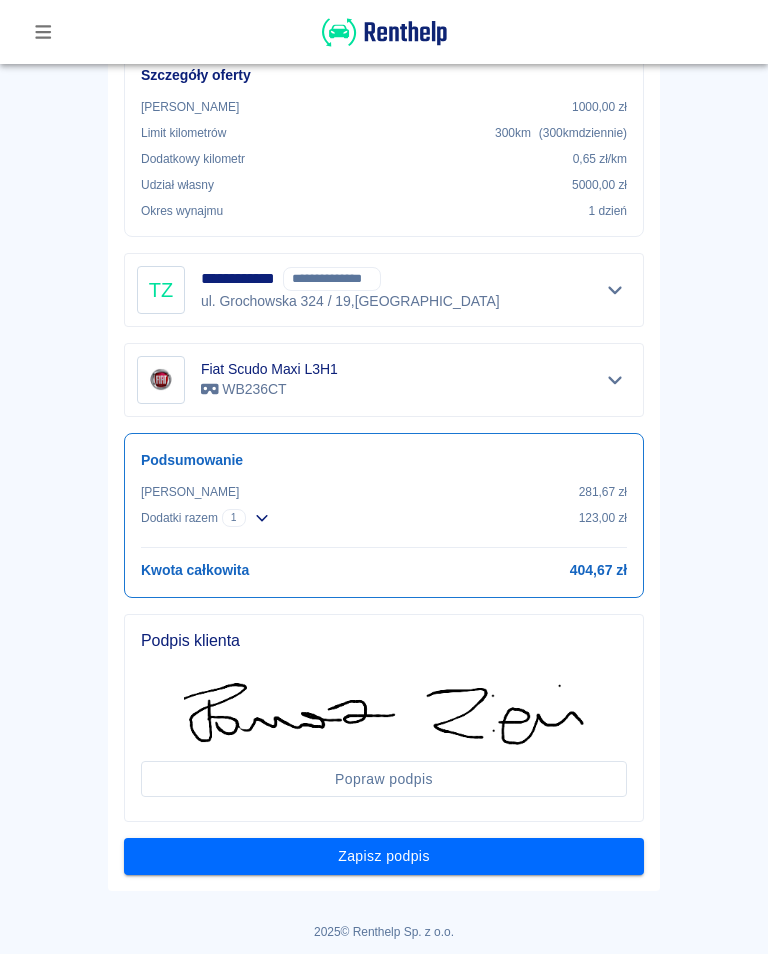 click on "Zapisz podpis" at bounding box center (384, 856) 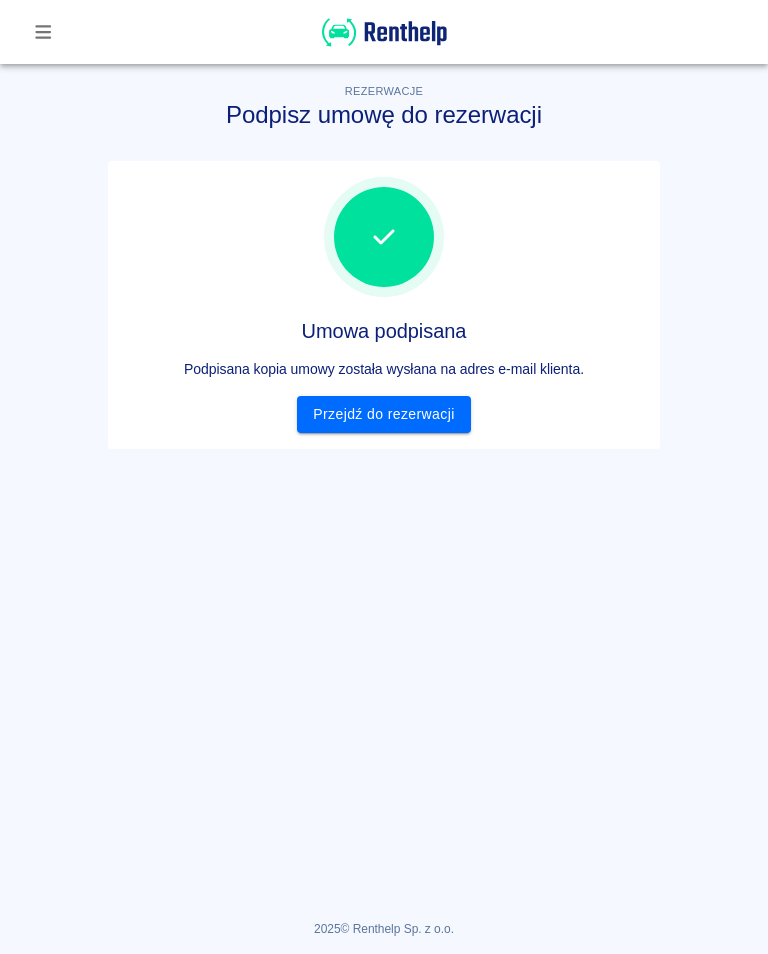 scroll, scrollTop: 0, scrollLeft: 0, axis: both 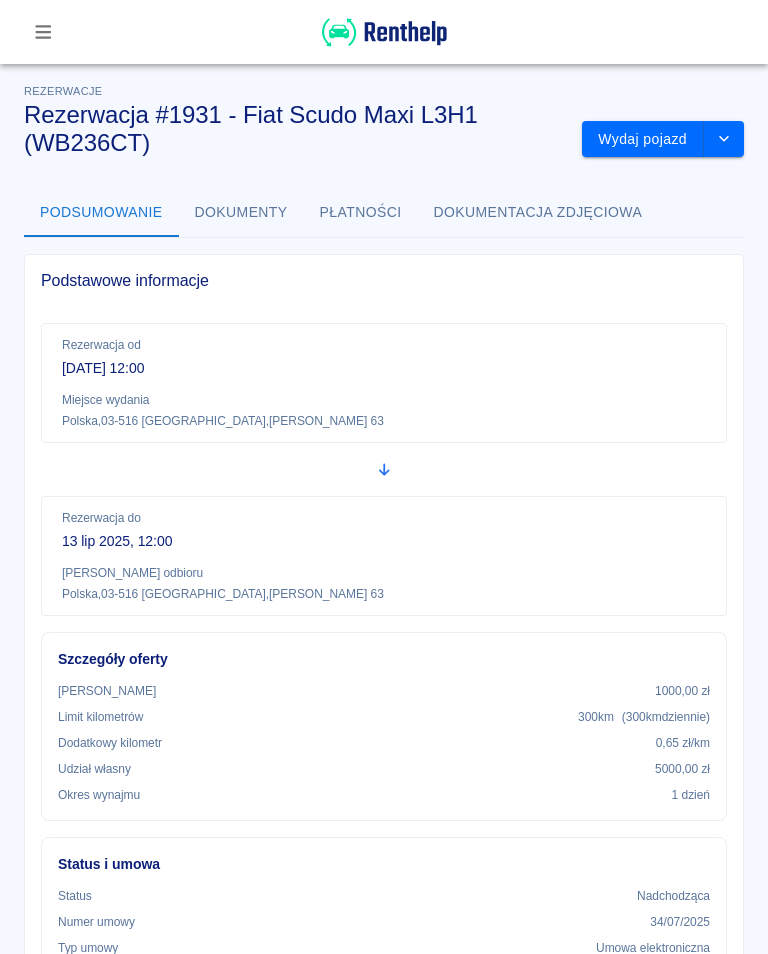click on "Wydaj pojazd" at bounding box center (643, 139) 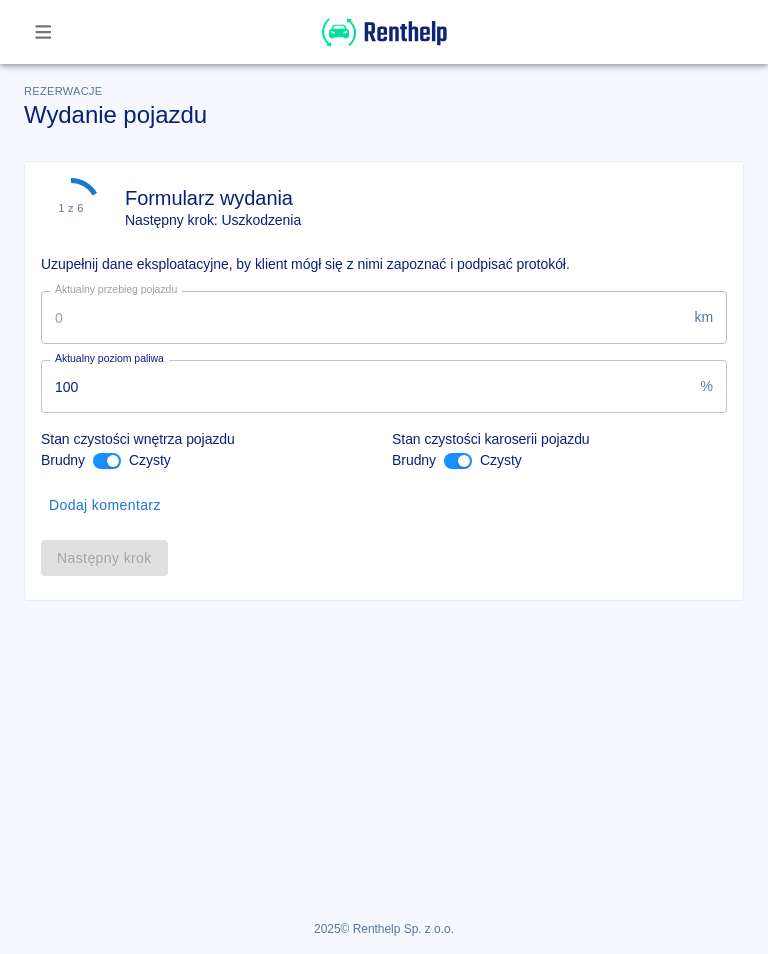 type on "2602" 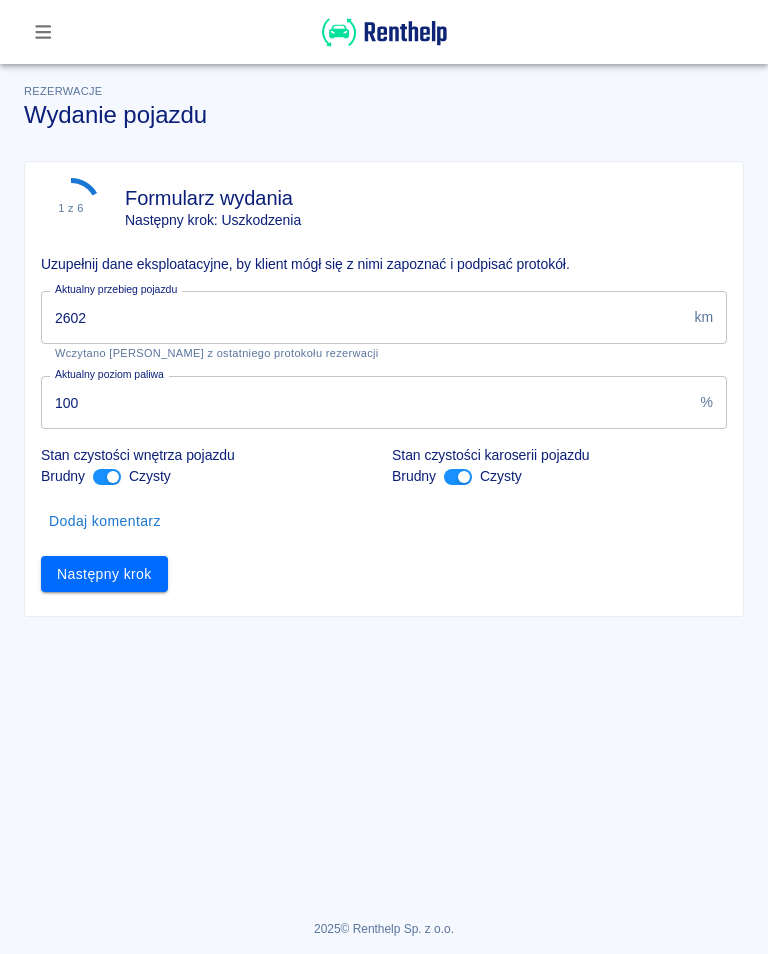 click on "Następny krok" at bounding box center (104, 574) 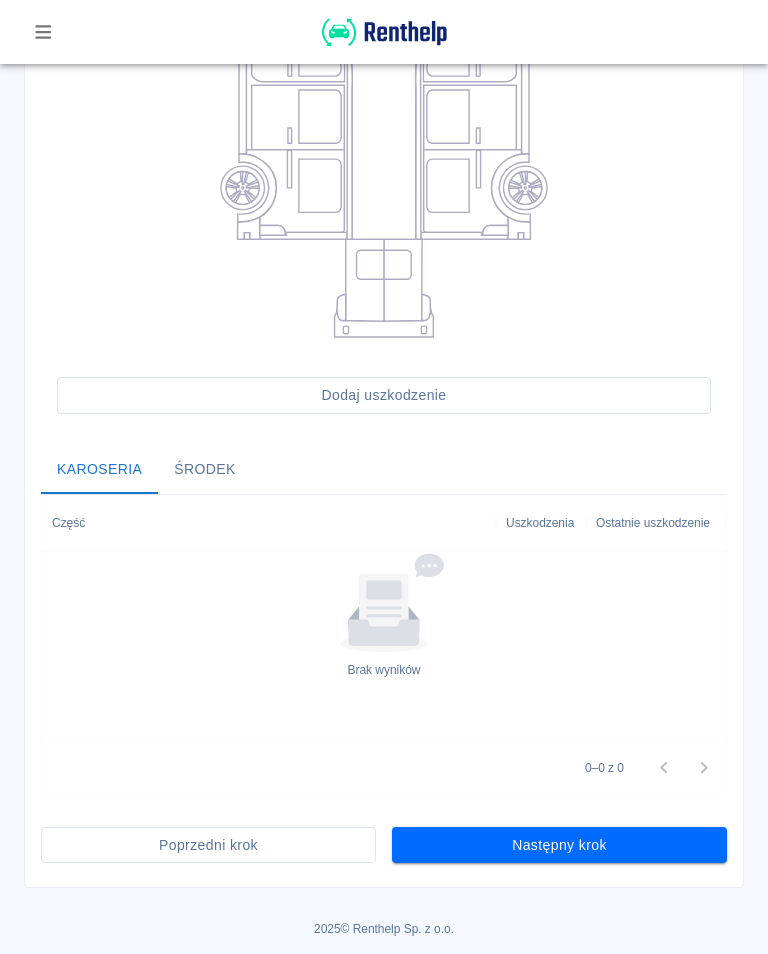 scroll, scrollTop: 387, scrollLeft: 0, axis: vertical 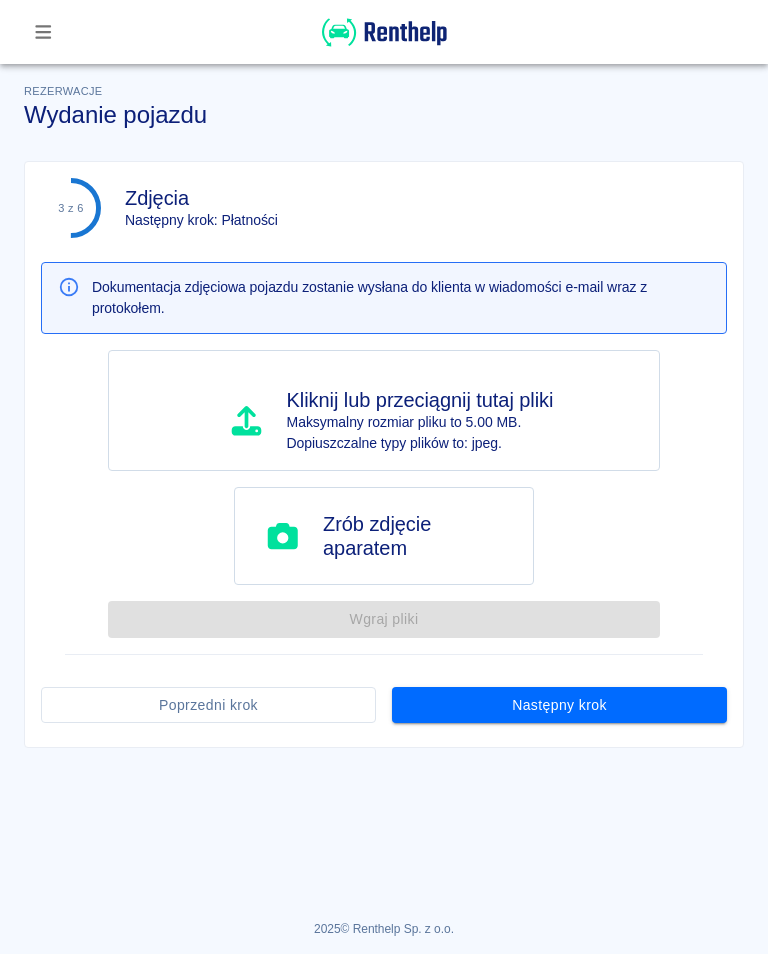 click on "Następny krok" at bounding box center [559, 705] 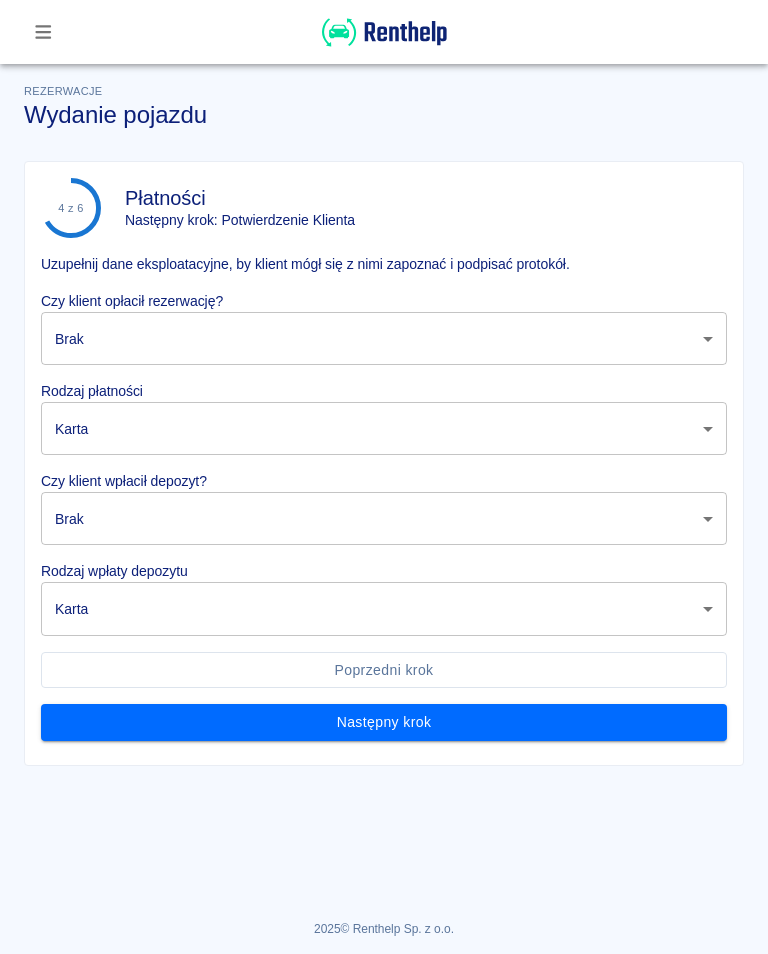 click on "Używamy plików Cookies, by zapewnić Ci najlepsze możliwe doświadczenie. Aby dowiedzieć się więcej, zapoznaj się z naszą Polityką Prywatności.  Polityka Prywatności Rozumiem Rezerwacje Wydanie pojazdu 4 z 6 Płatności Następny krok: Potwierdzenie Klienta Uzupełnij dane eksploatacyjne, by klient mógł się z nimi zapoznać i podpisać protokół. Czy klient opłacił rezerwację? Brak none ​ Rodzaj płatności Karta card ​ Czy klient wpłacił depozyt? Brak none ​ Rodzaj wpłaty depozytu Karta terminal_card_authorization ​ Poprzedni krok Następny krok 2025  © Renthelp Sp. z o.o. Wydanie pojazdu | Renthelp" at bounding box center (384, 477) 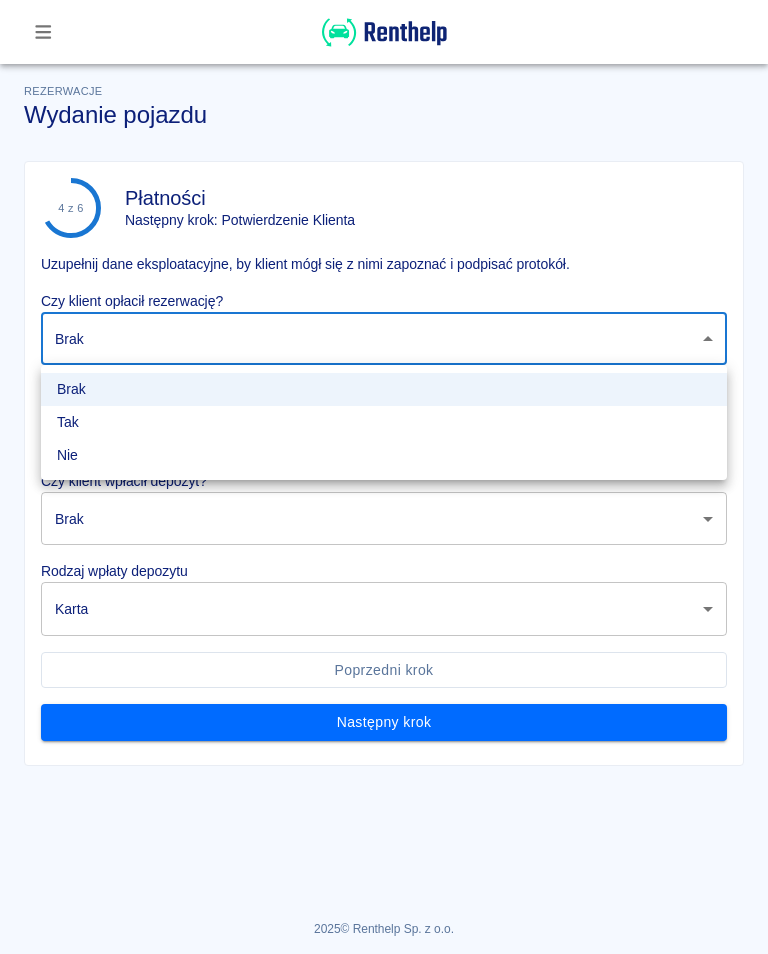click on "Tak" at bounding box center [384, 422] 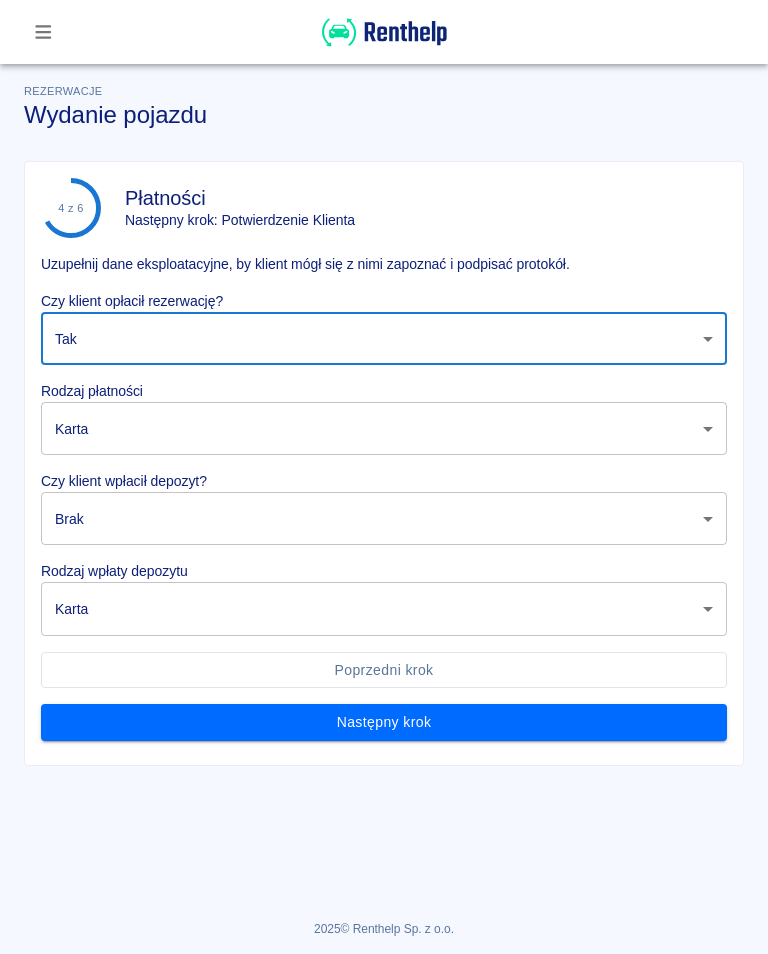 click on "Używamy plików Cookies, by zapewnić Ci najlepsze możliwe doświadczenie. Aby dowiedzieć się więcej, zapoznaj się z naszą Polityką Prywatności.  Polityka Prywatności Rozumiem Rezerwacje Wydanie pojazdu 4 z 6 Płatności Następny krok: Potwierdzenie Klienta Uzupełnij dane eksploatacyjne, by klient mógł się z nimi zapoznać i podpisać protokół. Czy klient opłacił rezerwację? Tak true ​ Rodzaj płatności Karta card ​ Czy klient wpłacił depozyt? Brak none ​ Rodzaj wpłaty depozytu Karta terminal_card_authorization ​ Poprzedni krok Następny krok 2025  © Renthelp Sp. z o.o. Wydanie pojazdu | Renthelp" at bounding box center (384, 477) 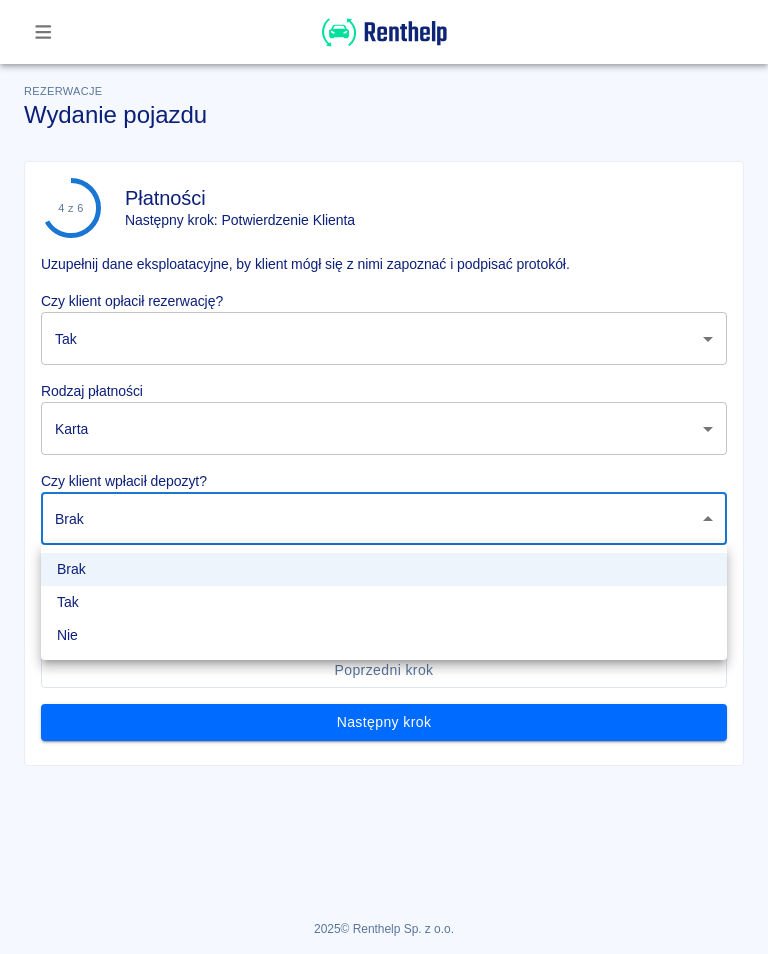 click on "Tak" at bounding box center [384, 602] 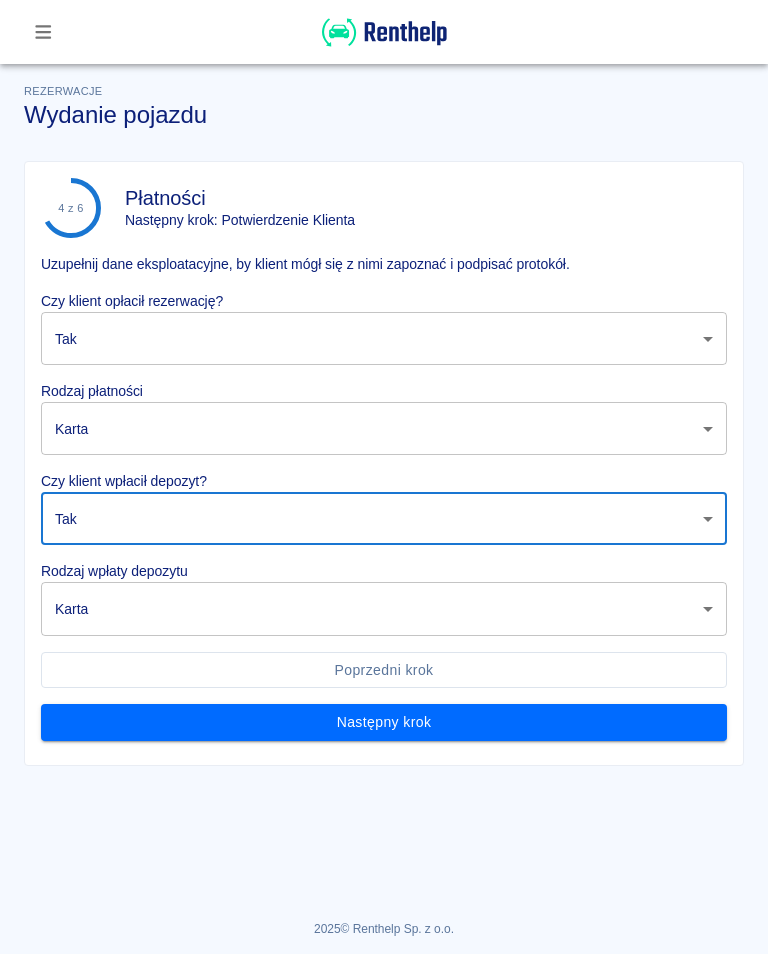 click on "Używamy plików Cookies, by zapewnić Ci najlepsze możliwe doświadczenie. Aby dowiedzieć się więcej, zapoznaj się z naszą Polityką Prywatności.  Polityka Prywatności Rozumiem Rezerwacje Wydanie pojazdu 4 z 6 Płatności Następny krok: Potwierdzenie Klienta Uzupełnij dane eksploatacyjne, by klient mógł się z nimi zapoznać i podpisać protokół. Czy klient opłacił rezerwację? Tak true ​ Rodzaj płatności Karta card ​ Czy klient wpłacił depozyt? Tak true ​ Rodzaj wpłaty depozytu Karta terminal_card_authorization ​ Poprzedni krok Następny krok 2025  © Renthelp Sp. z o.o. Wydanie pojazdu | Renthelp" at bounding box center (384, 477) 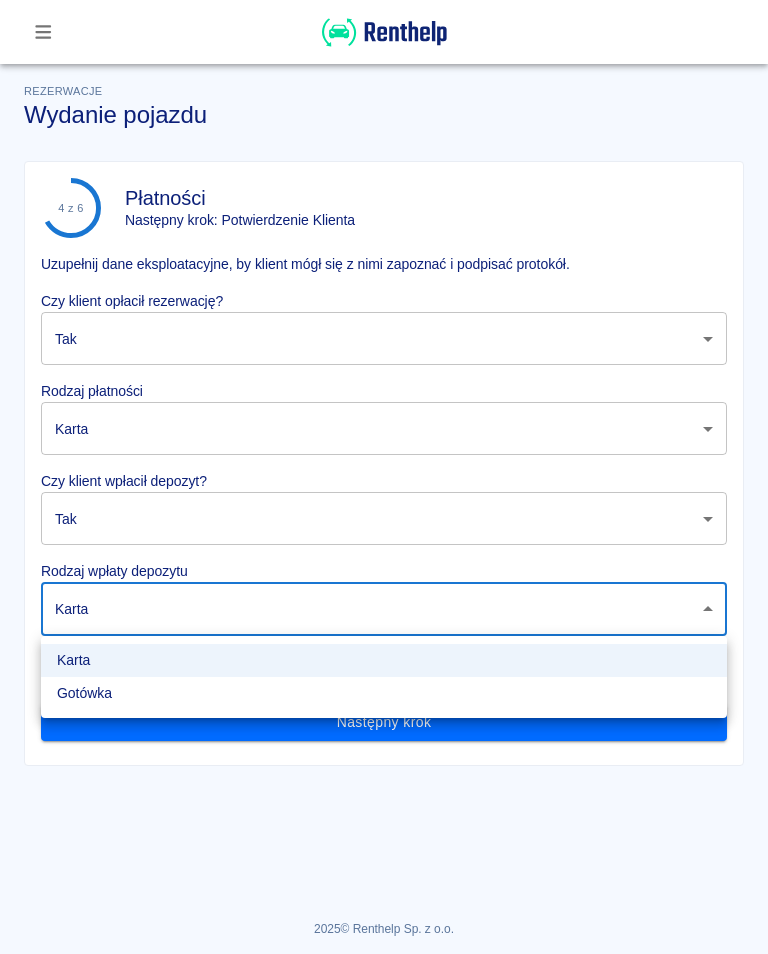 click on "Gotówka" at bounding box center [384, 693] 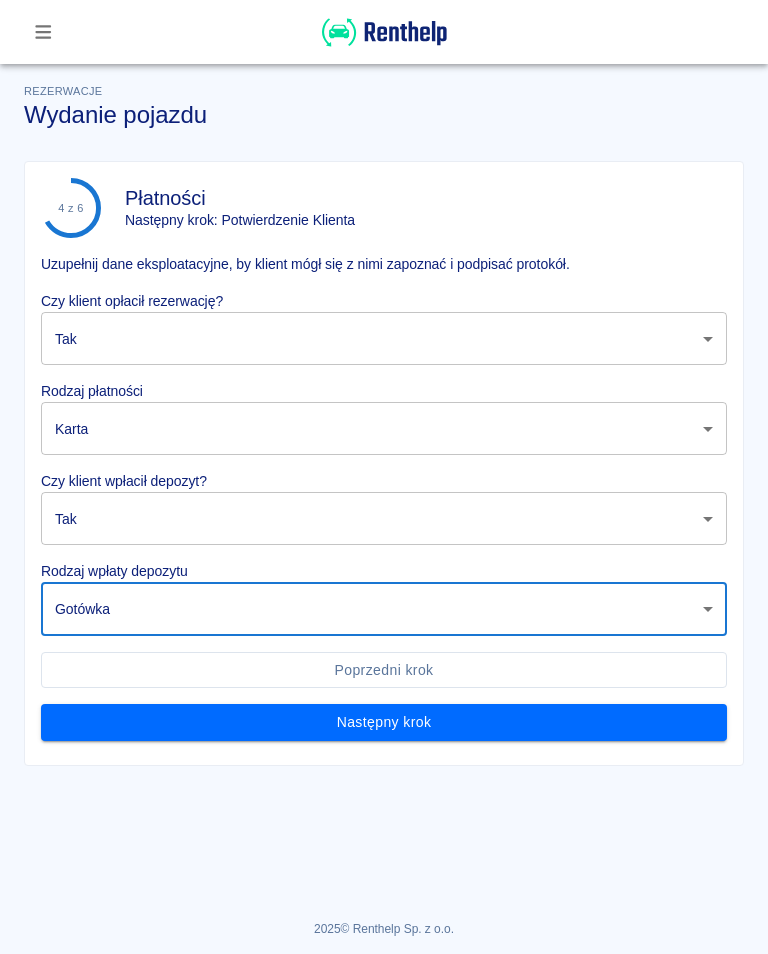 type on "cash" 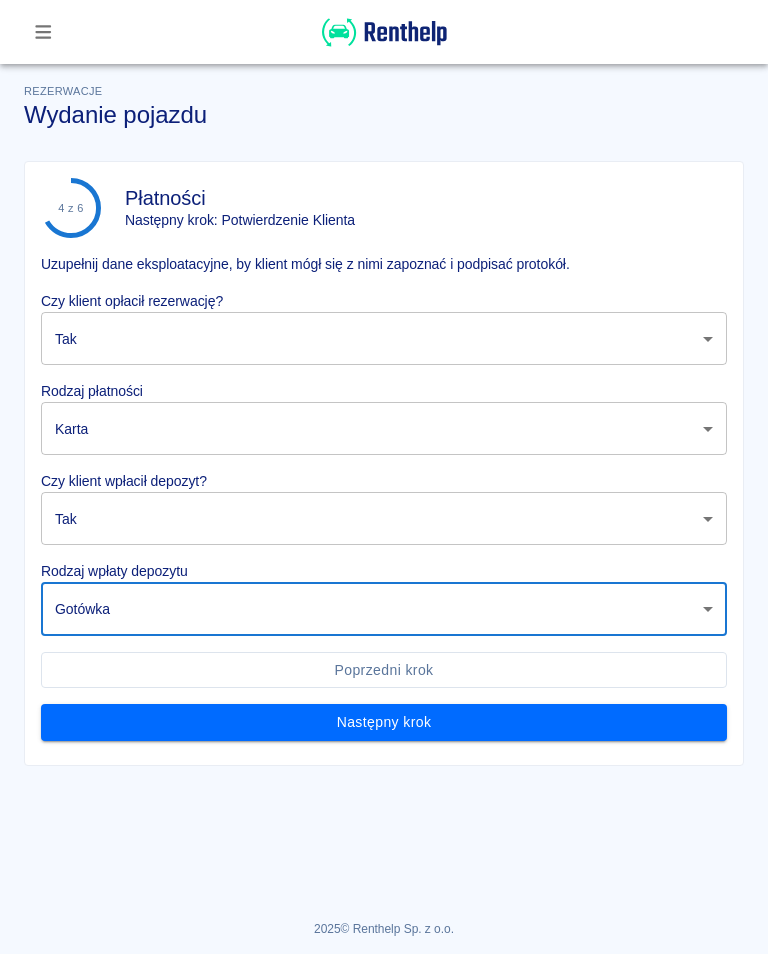 click on "Następny krok" at bounding box center (384, 722) 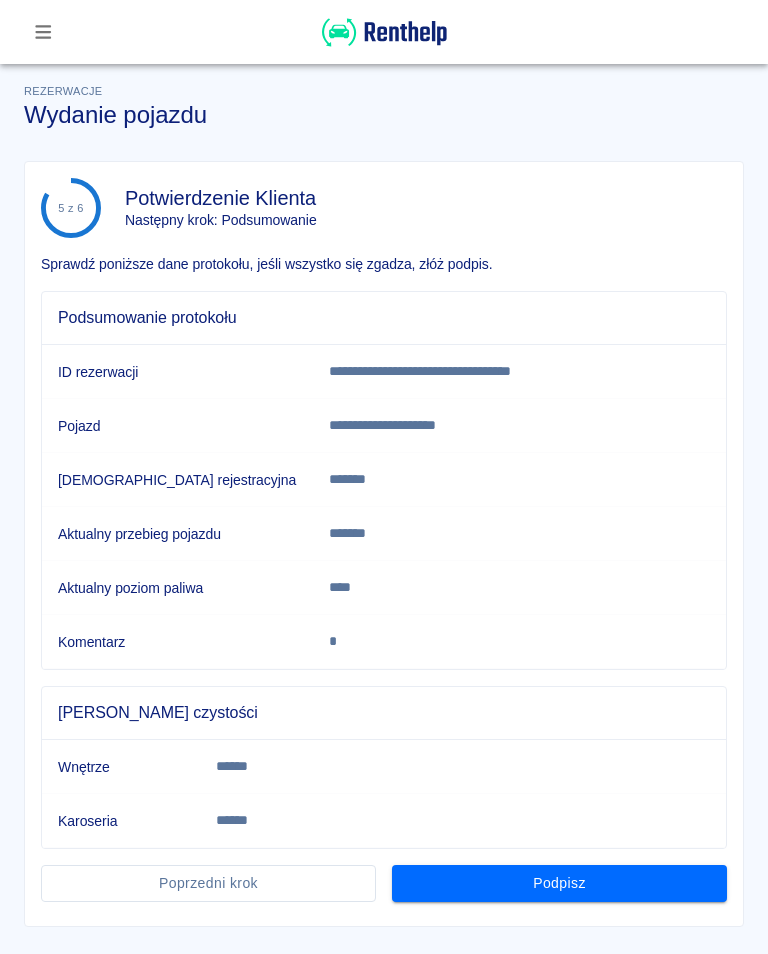 click on "Podpisz" at bounding box center (559, 883) 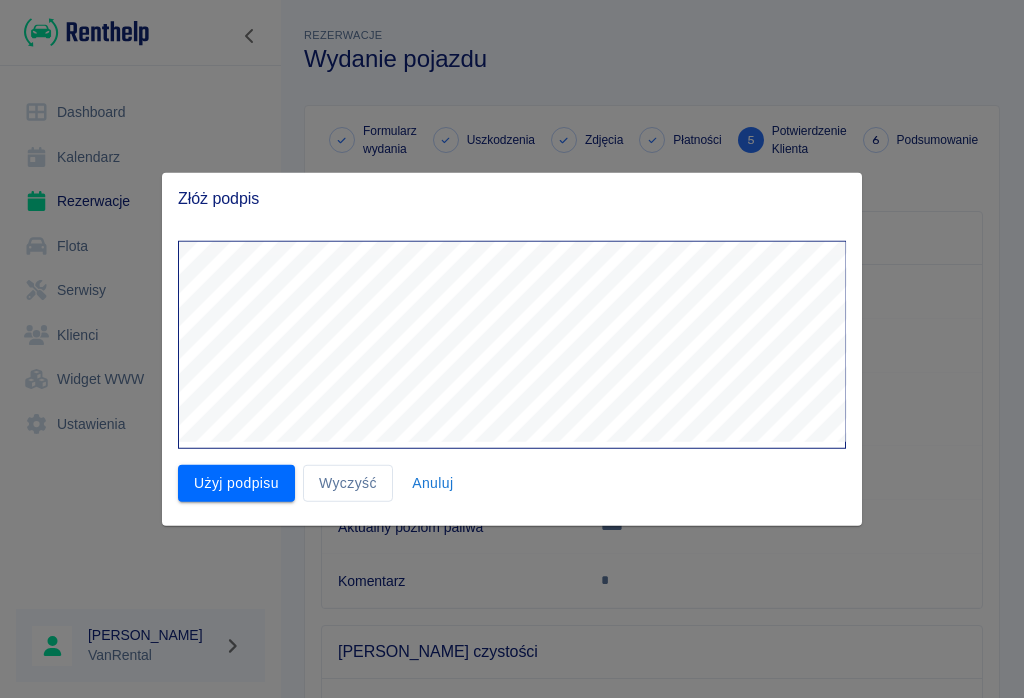 click at bounding box center [504, 337] 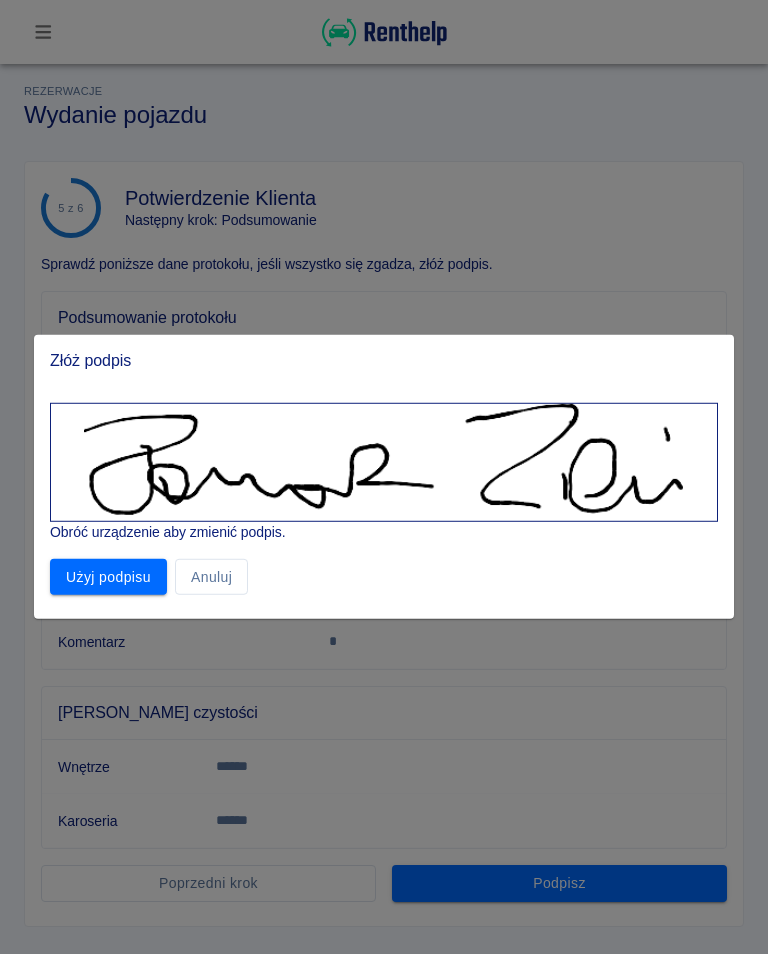 click on "Użyj podpisu" at bounding box center (108, 577) 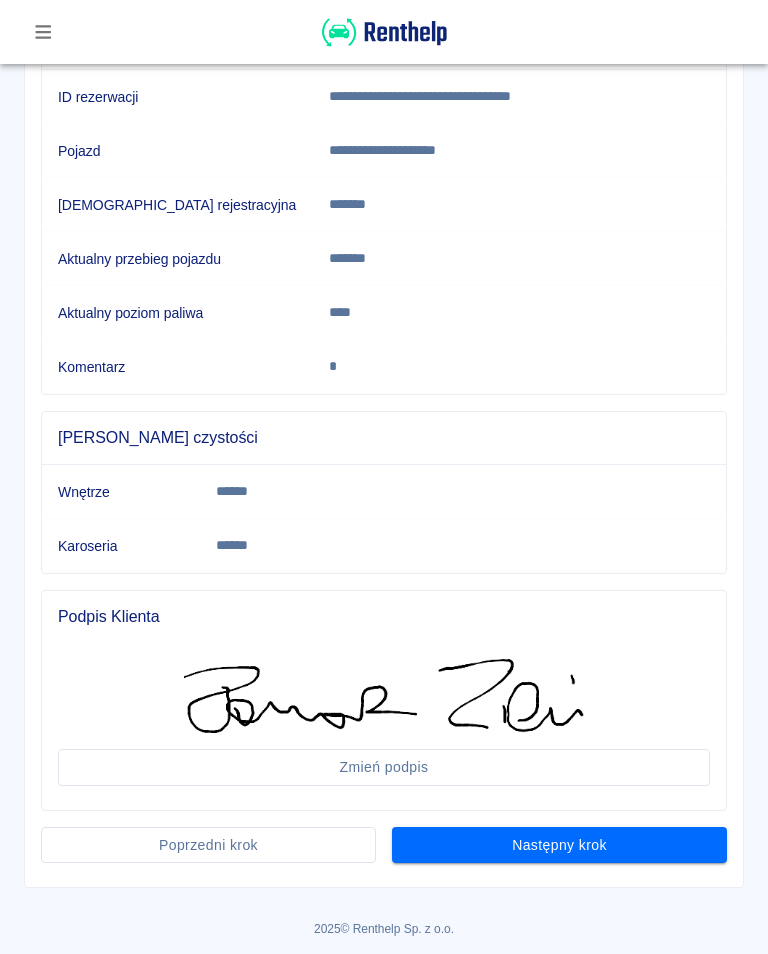 scroll, scrollTop: 274, scrollLeft: 0, axis: vertical 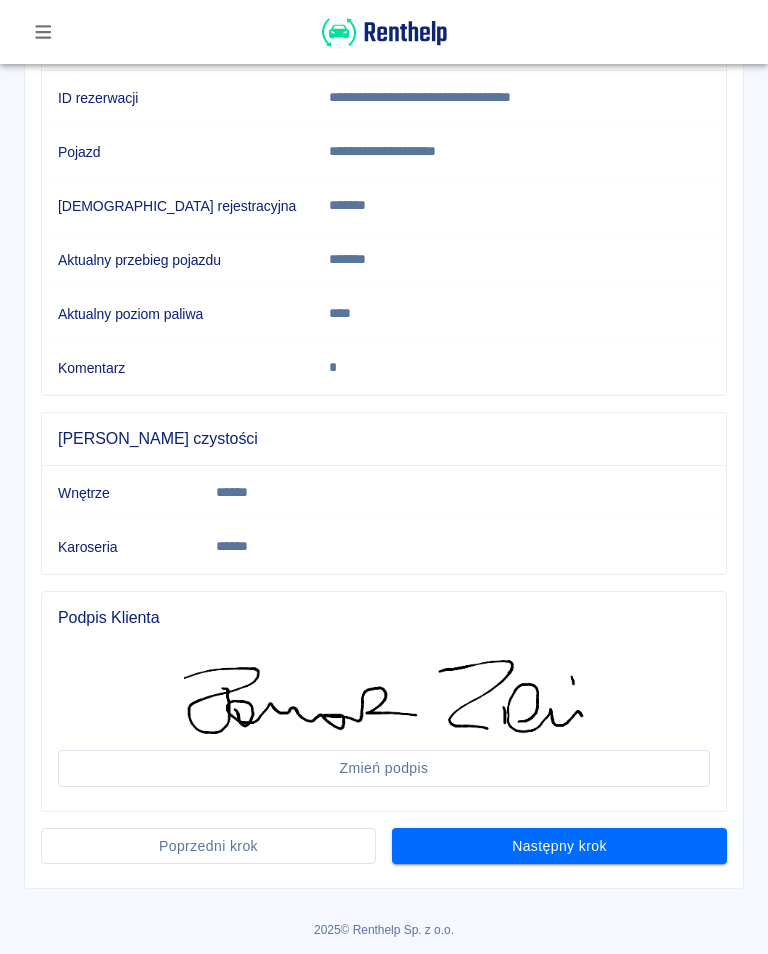 click on "Następny krok" at bounding box center [559, 846] 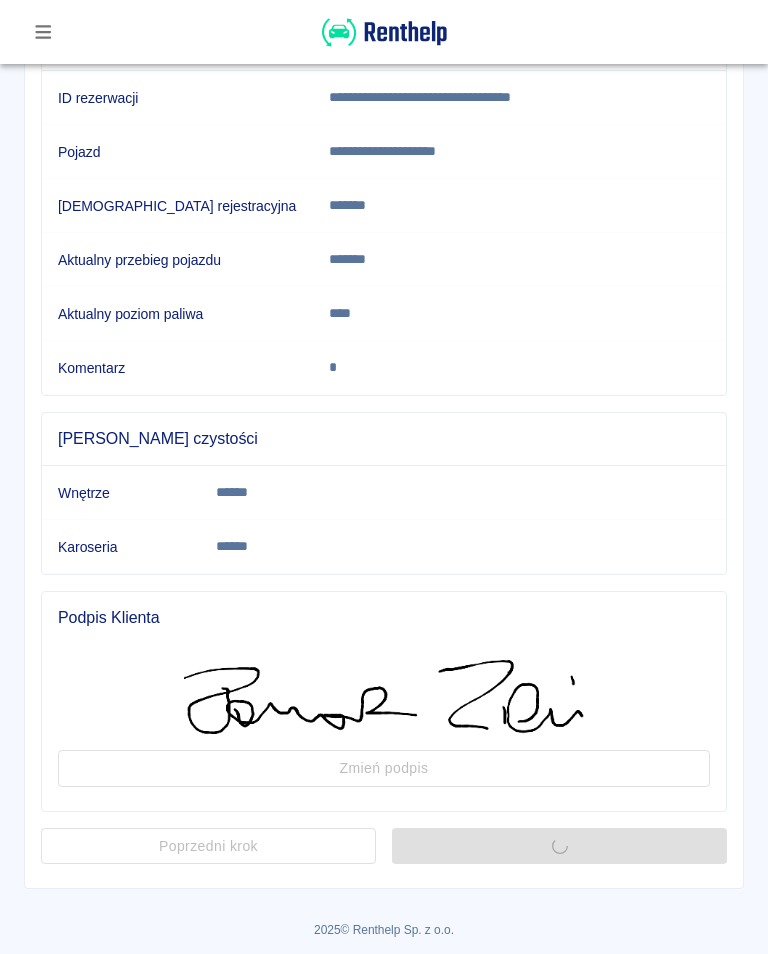 scroll, scrollTop: 0, scrollLeft: 0, axis: both 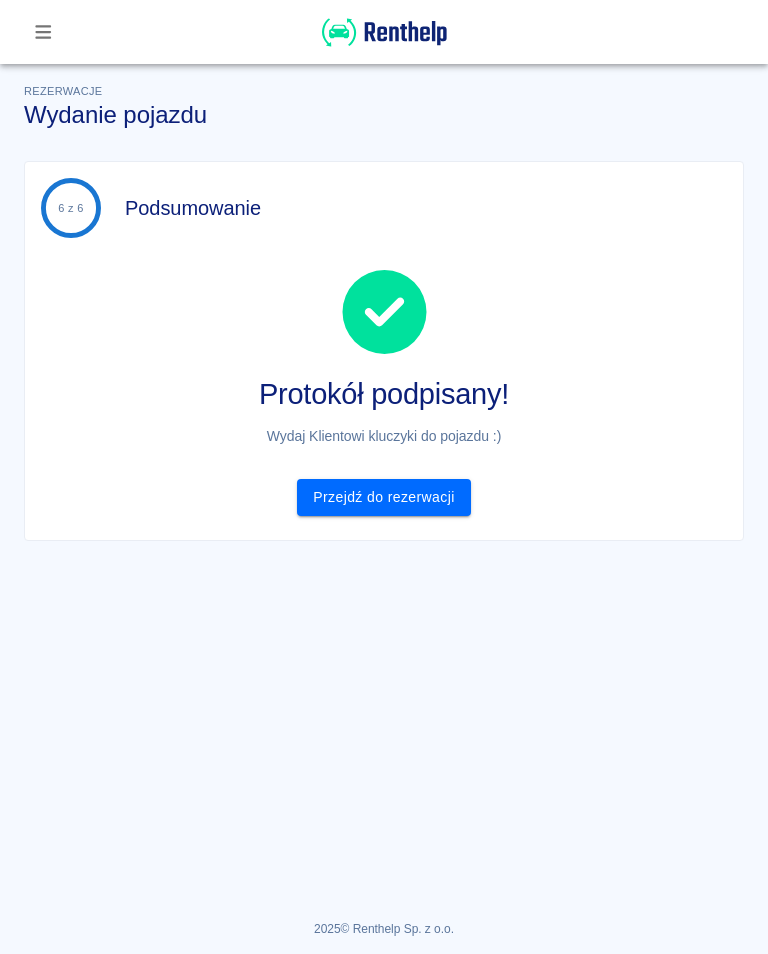 click on "Przejdź do rezerwacji" at bounding box center (383, 497) 